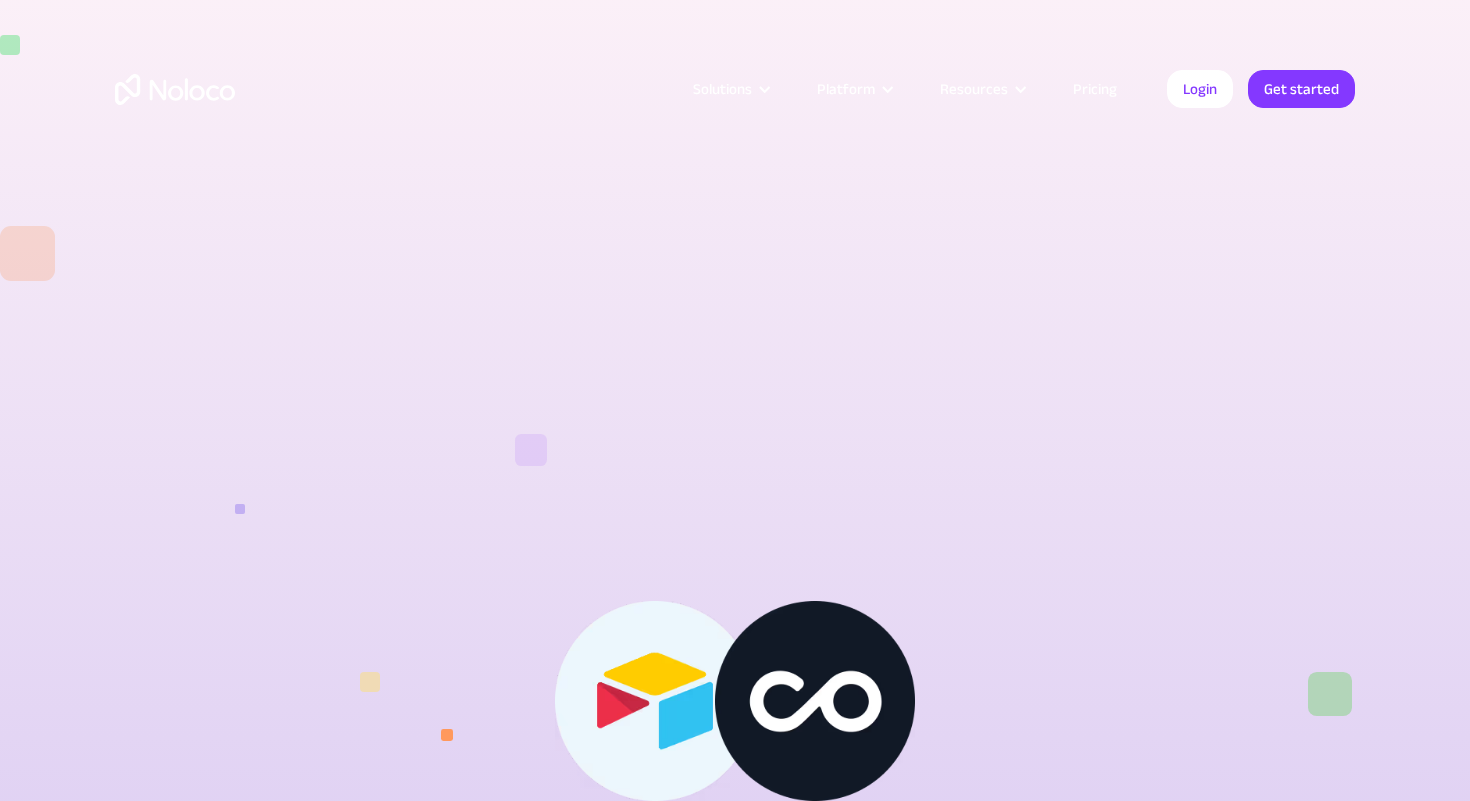 scroll, scrollTop: 0, scrollLeft: 0, axis: both 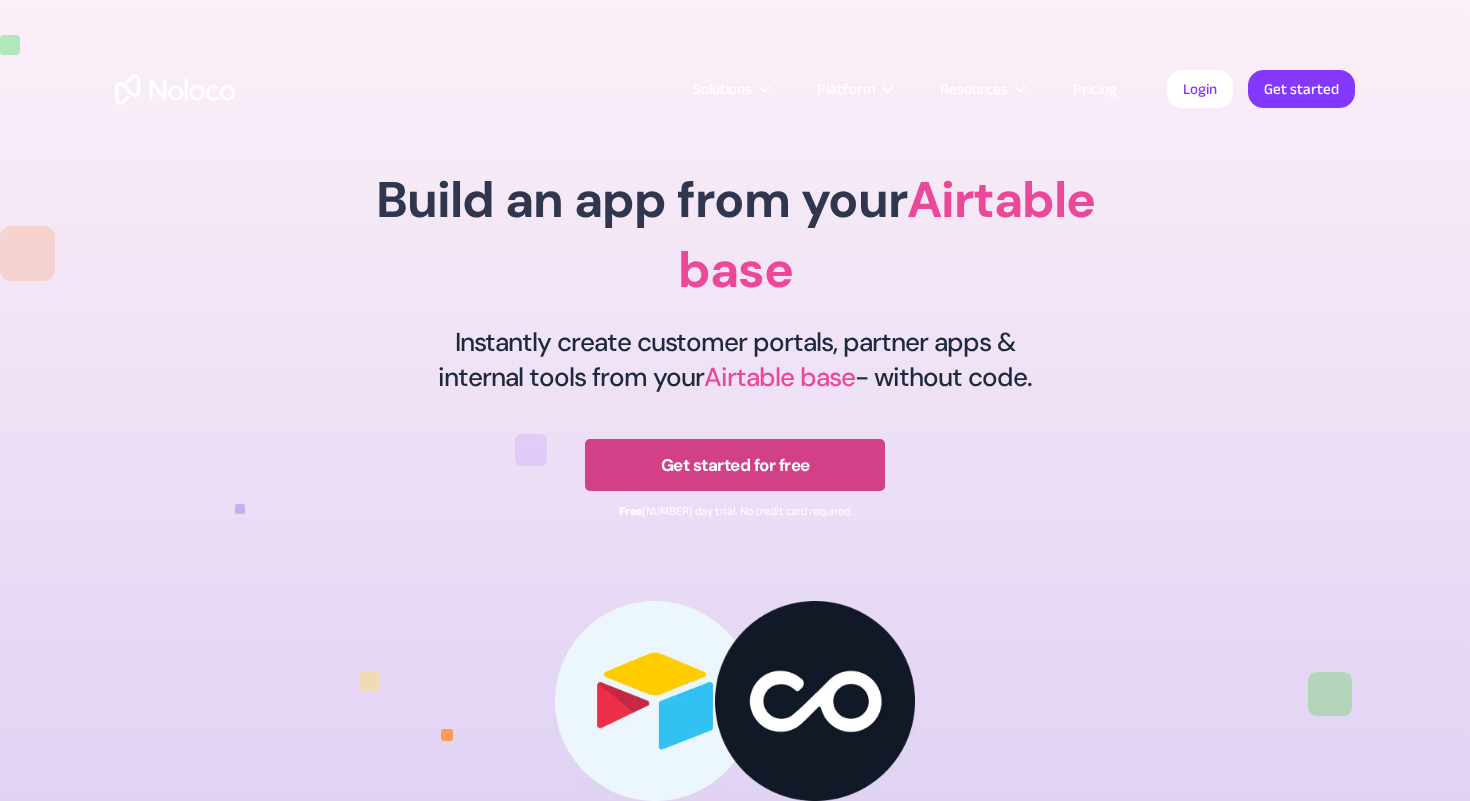 click on "Get started for free" at bounding box center (735, 465) 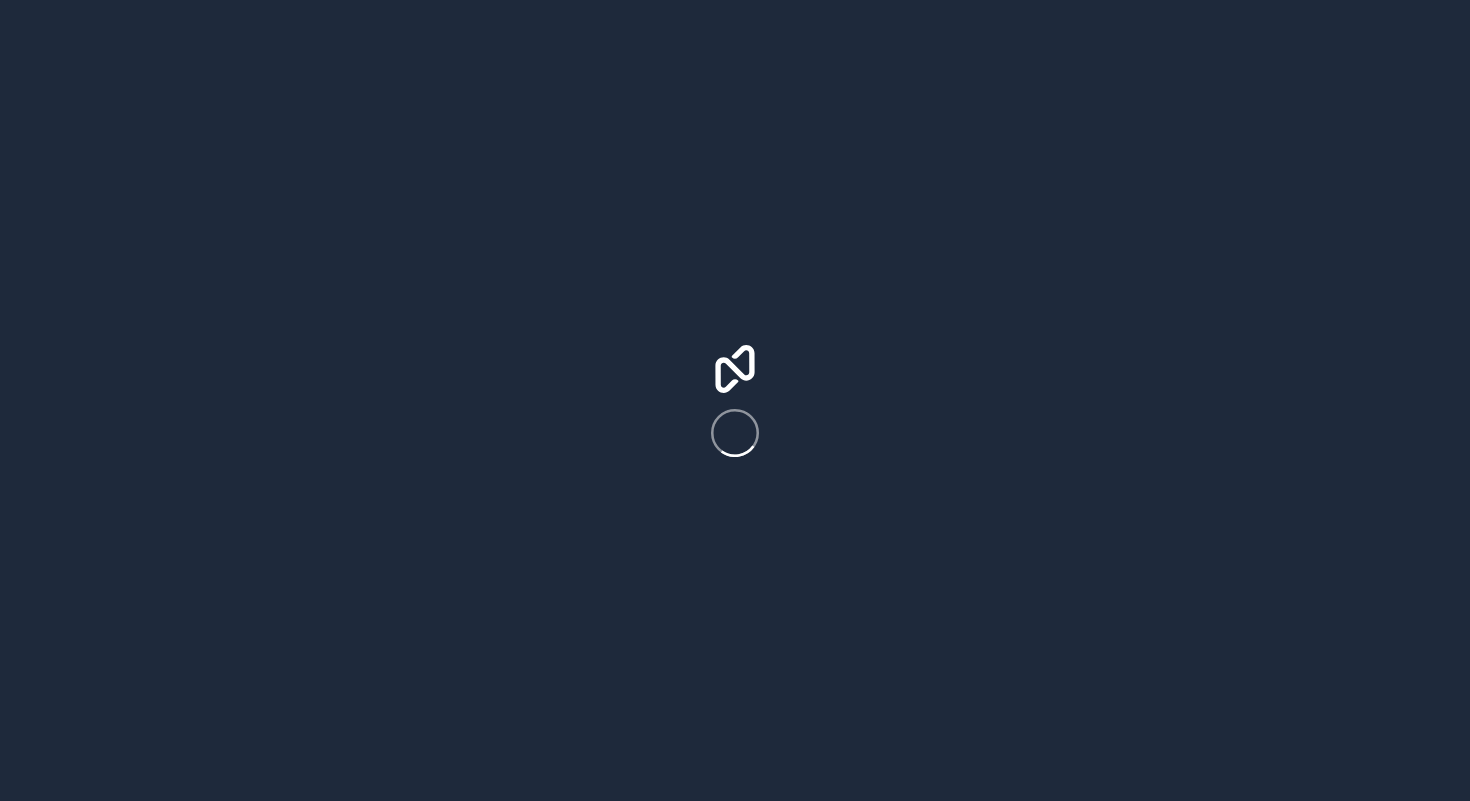 scroll, scrollTop: 0, scrollLeft: 0, axis: both 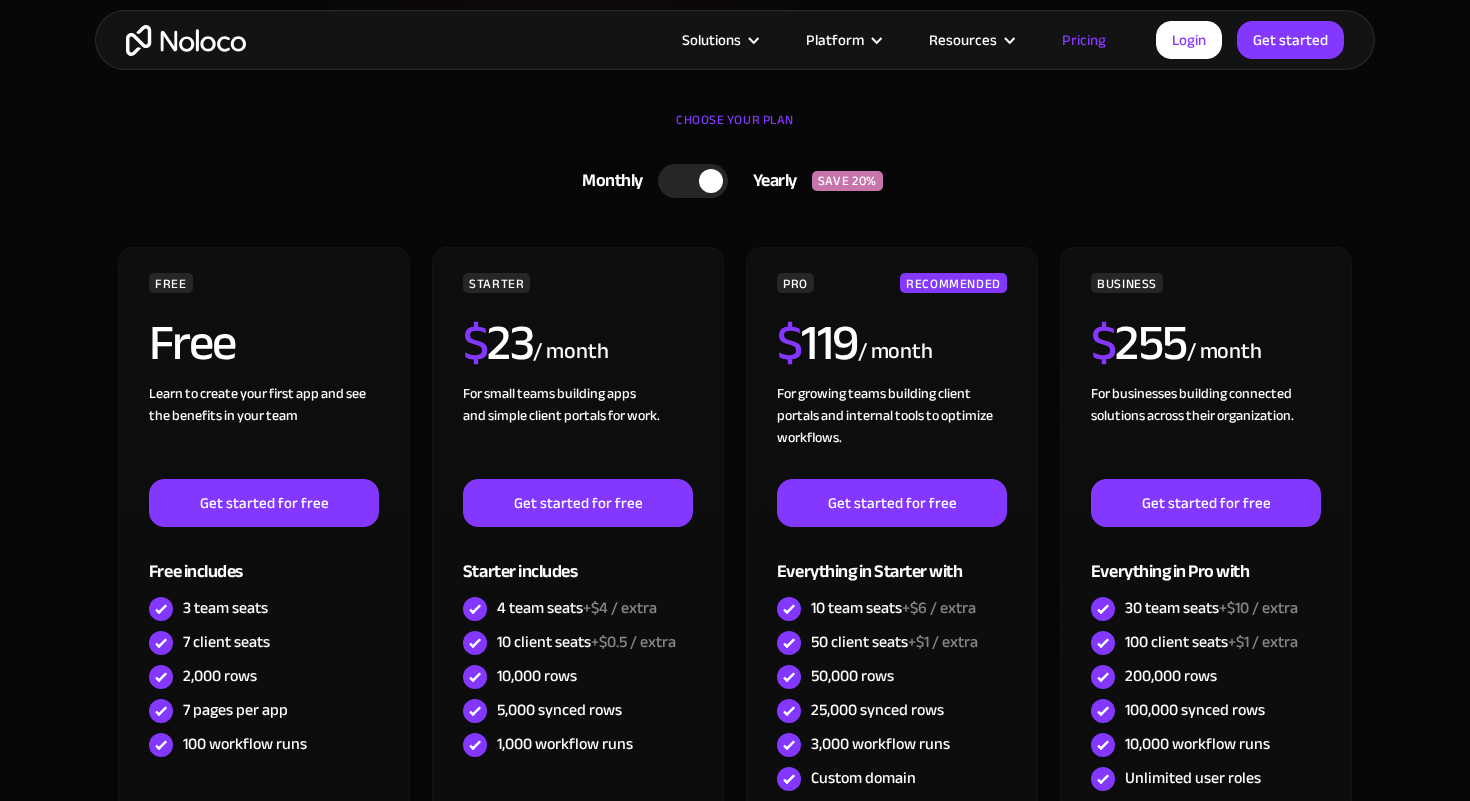 click at bounding box center [693, 181] 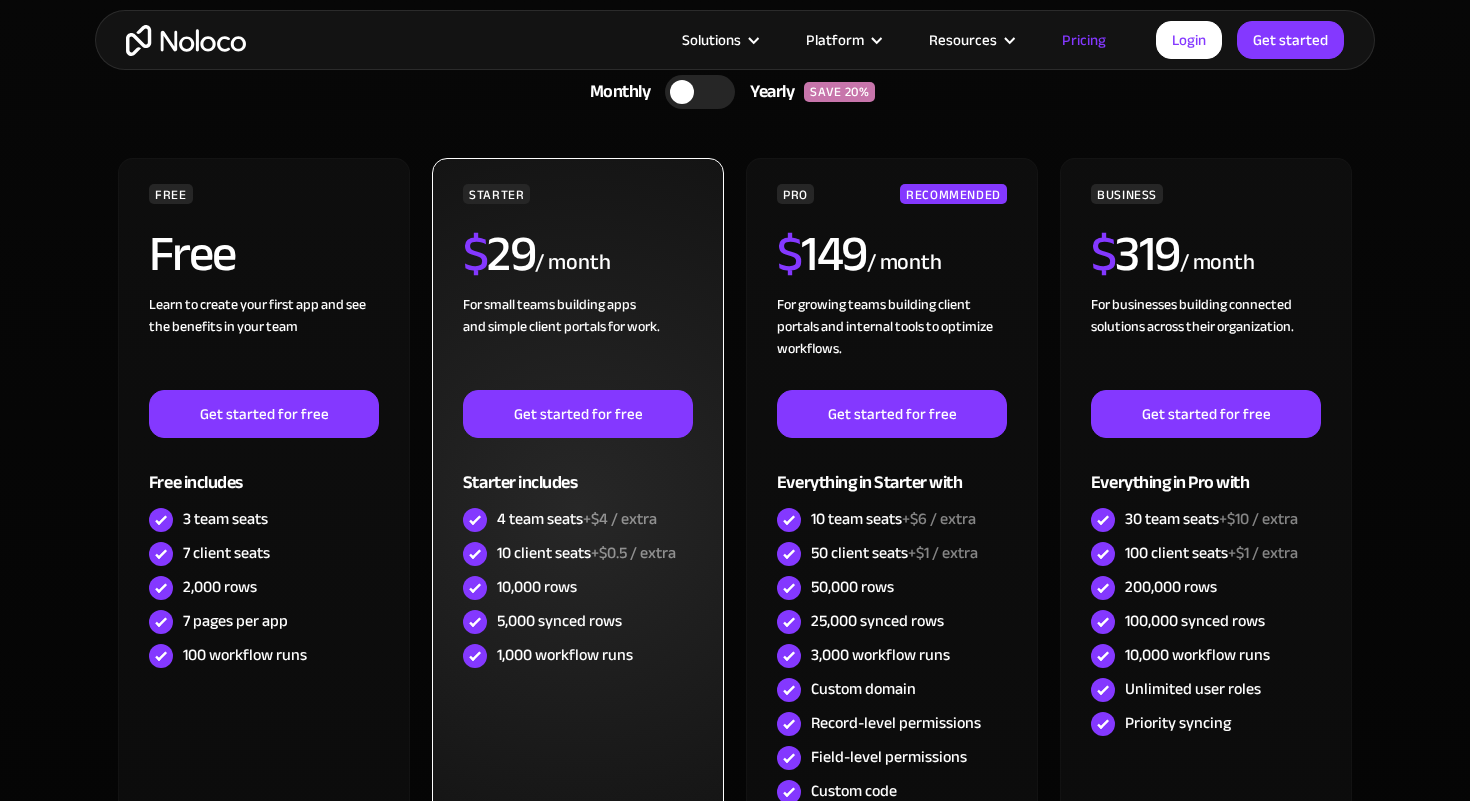 scroll, scrollTop: 645, scrollLeft: 0, axis: vertical 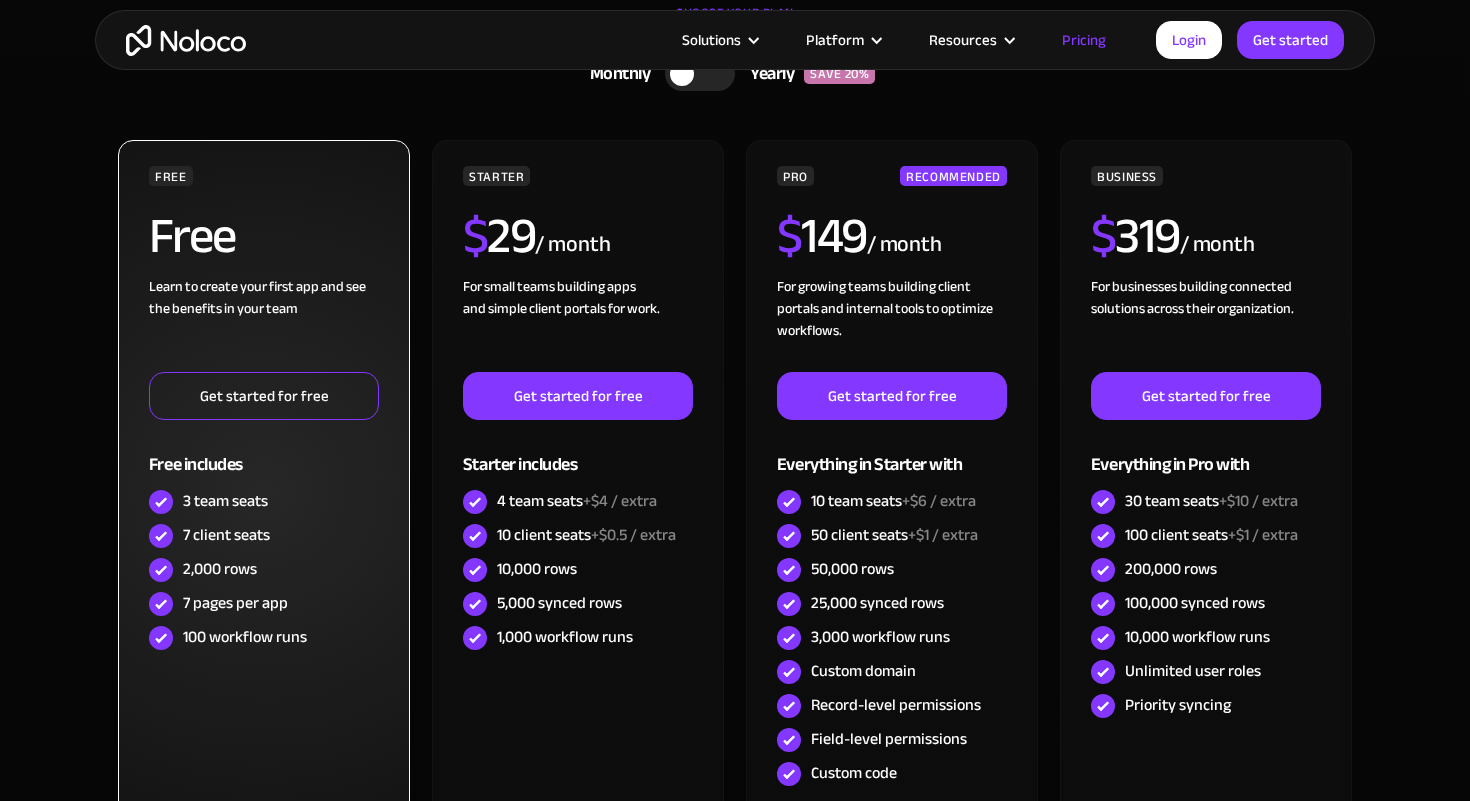 click on "Get started for free" at bounding box center [264, 396] 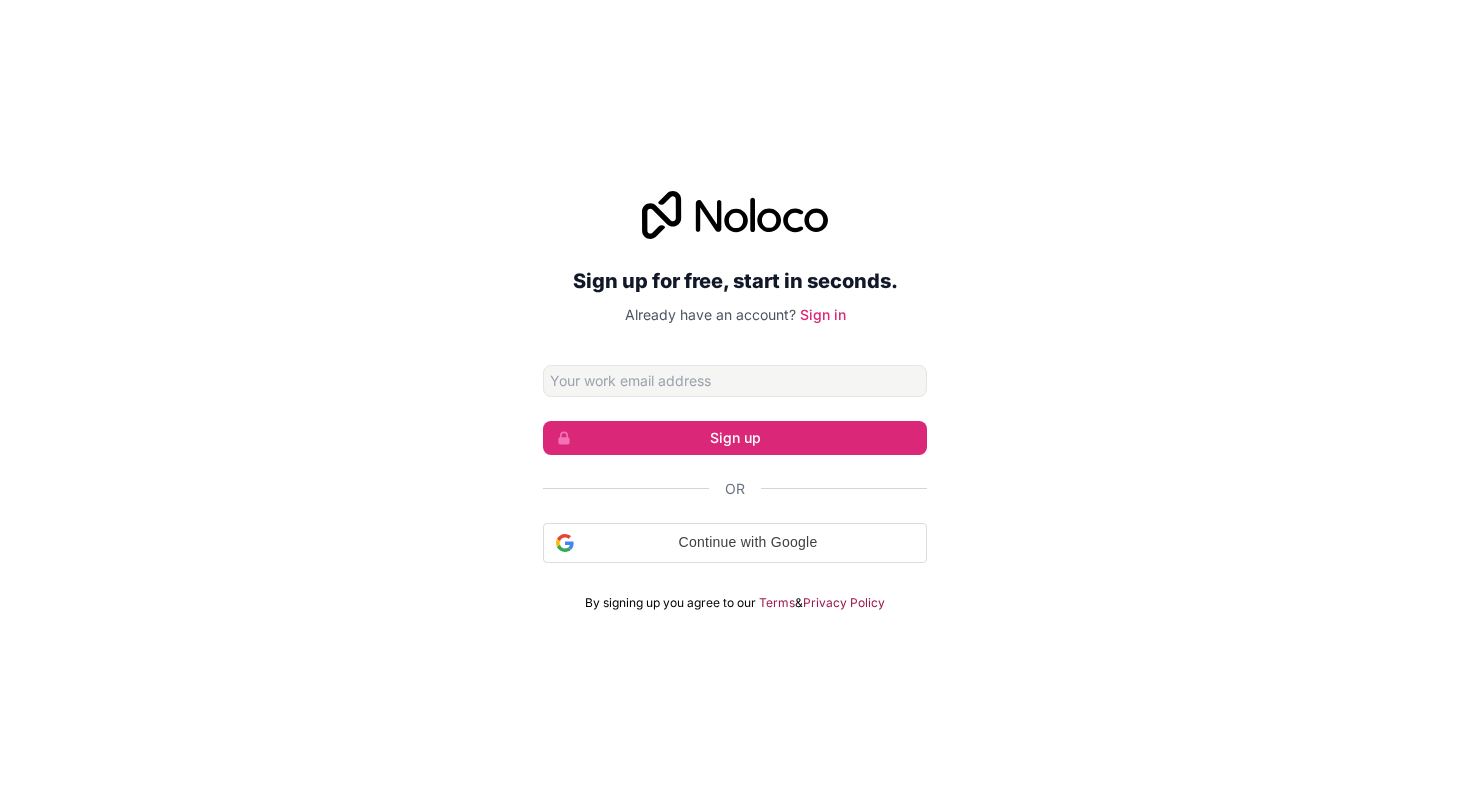 scroll, scrollTop: 0, scrollLeft: 0, axis: both 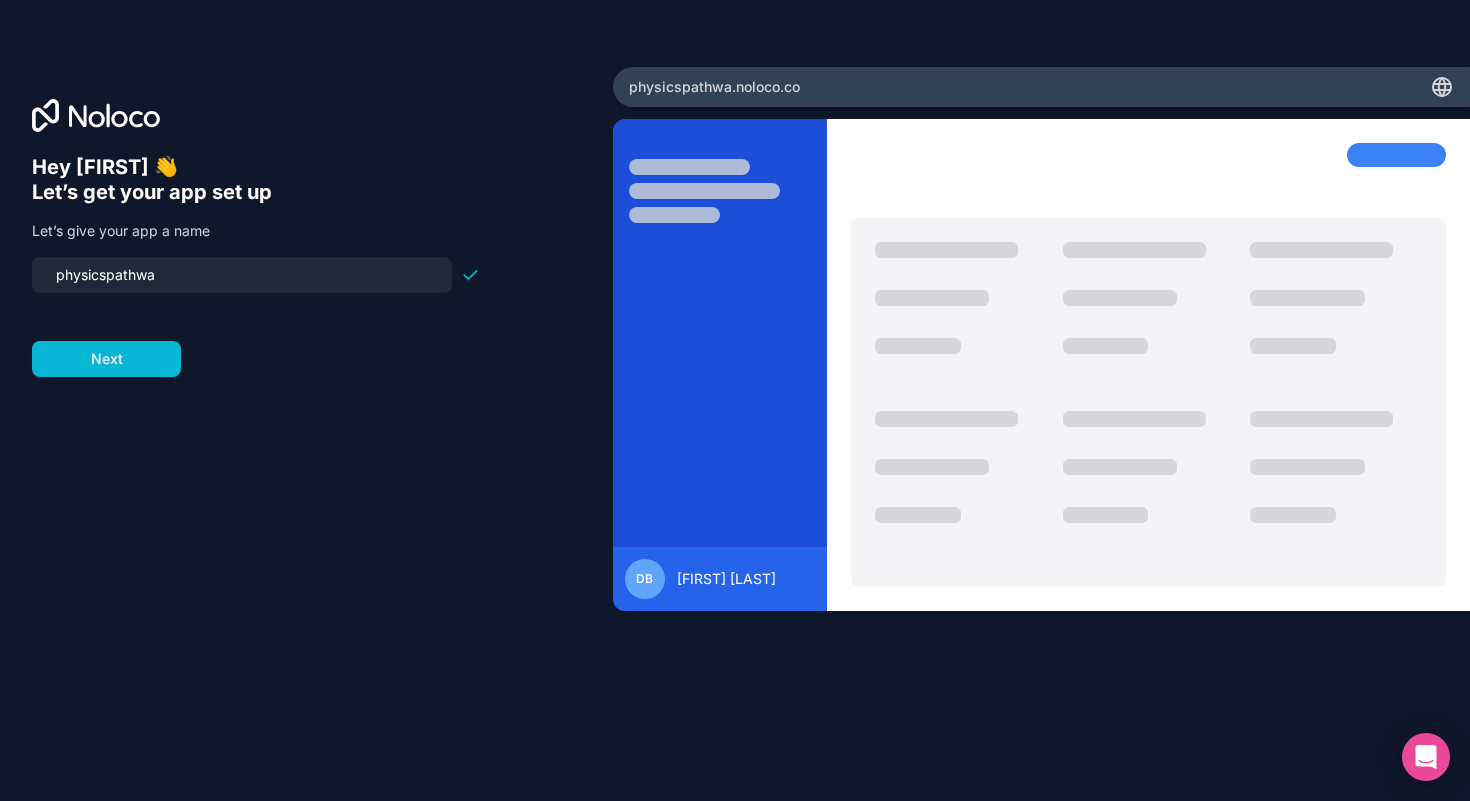 type on "physicspathway" 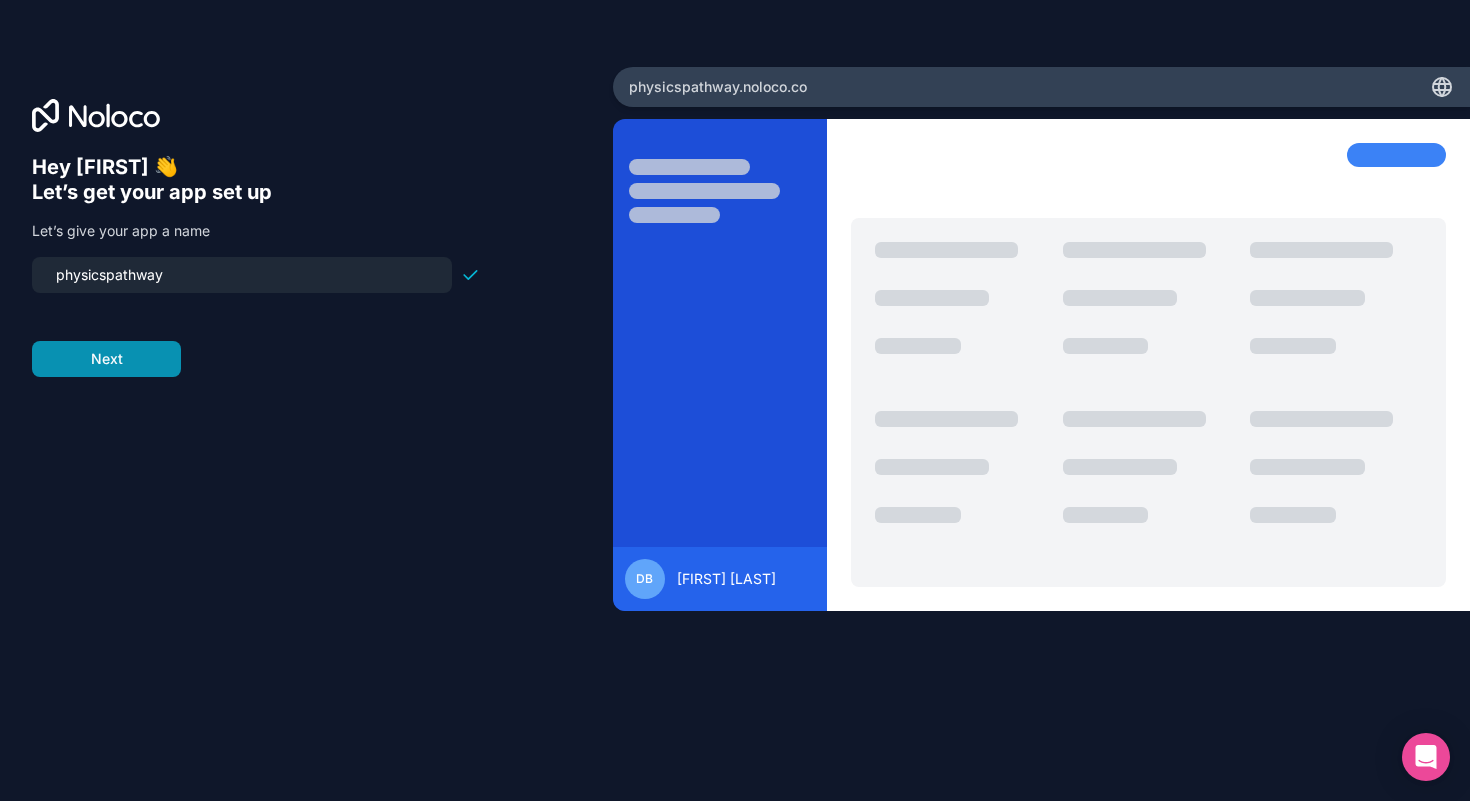 click on "Next" at bounding box center [106, 359] 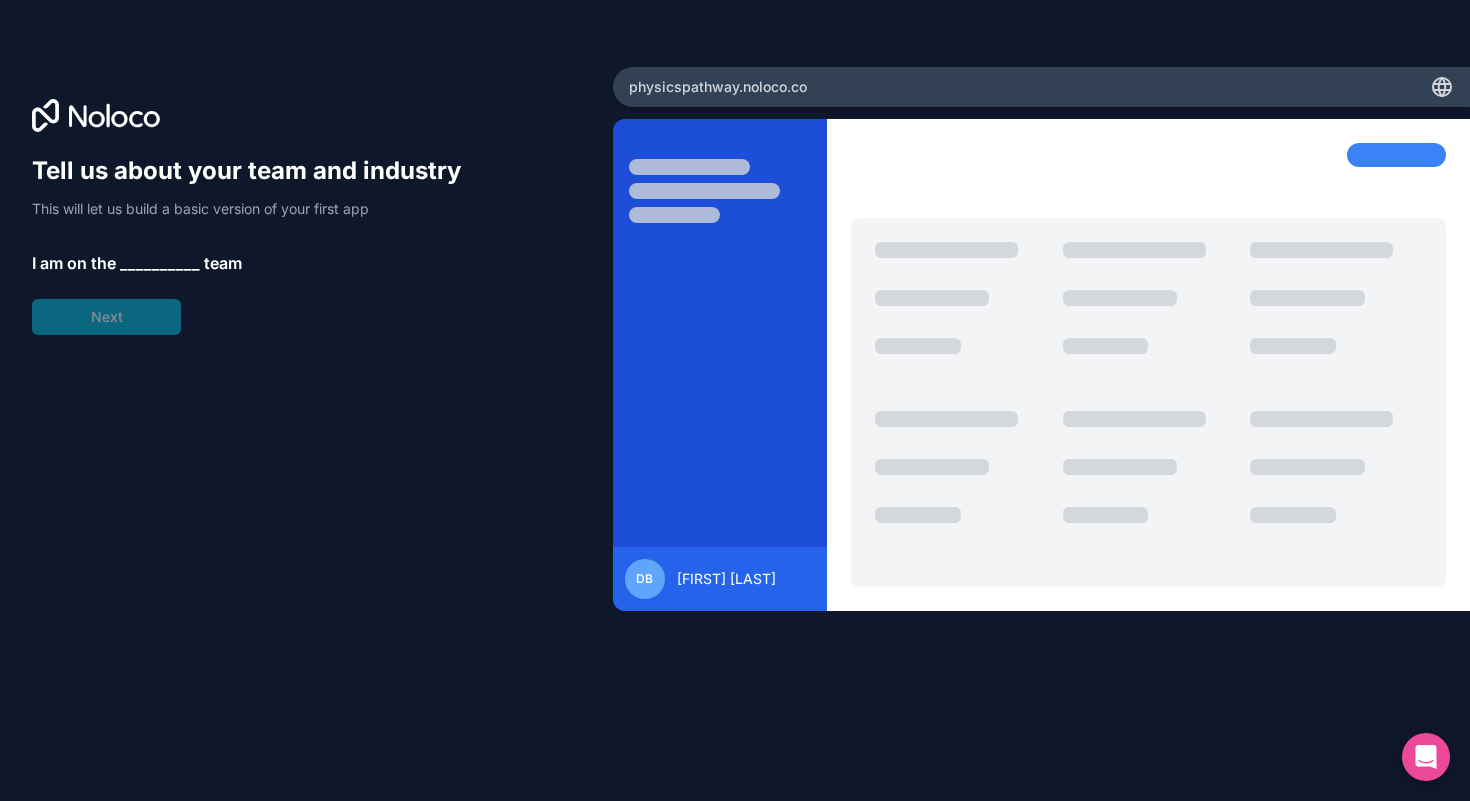 click on "__________" at bounding box center [160, 263] 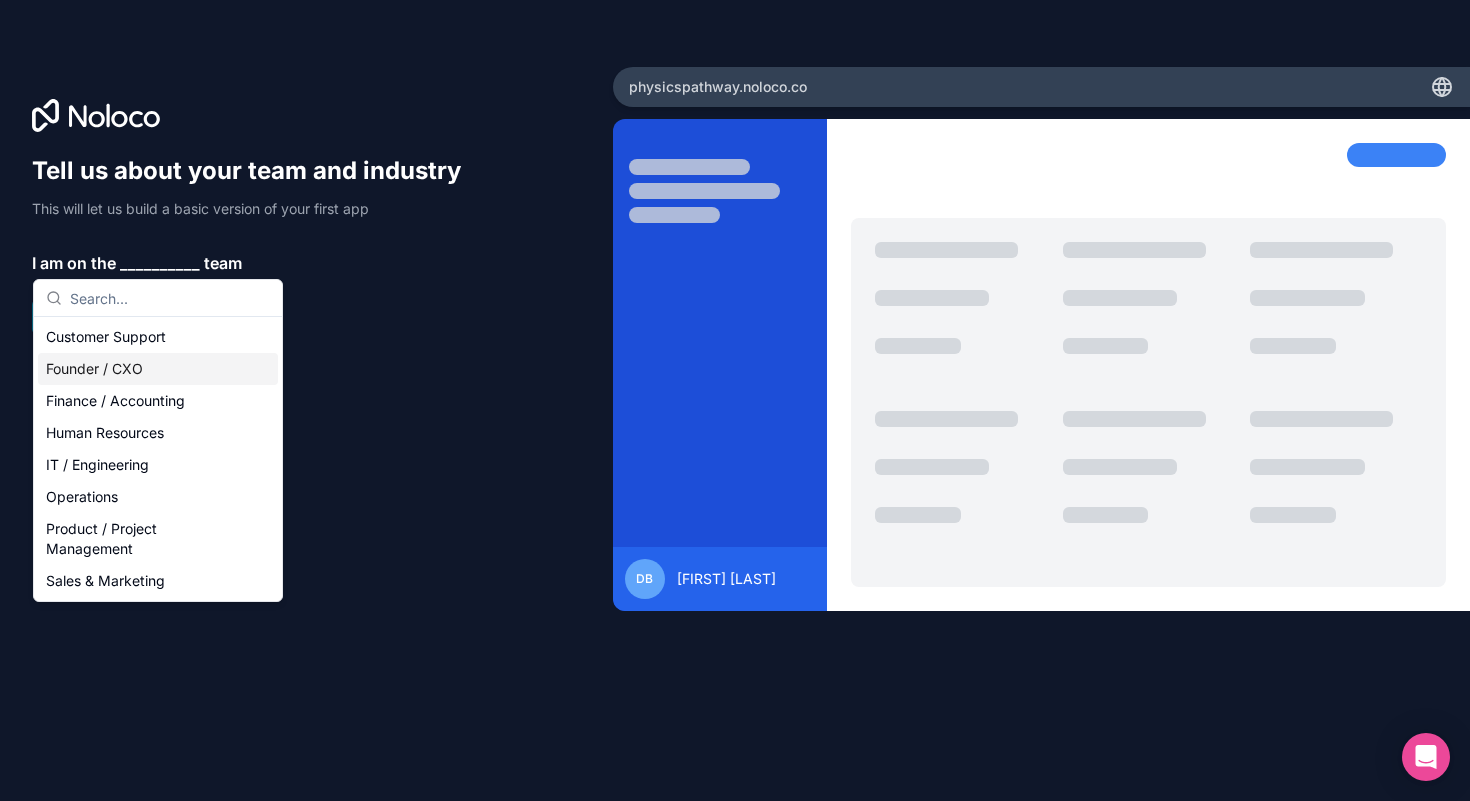 click on "Founder / CXO" at bounding box center [158, 369] 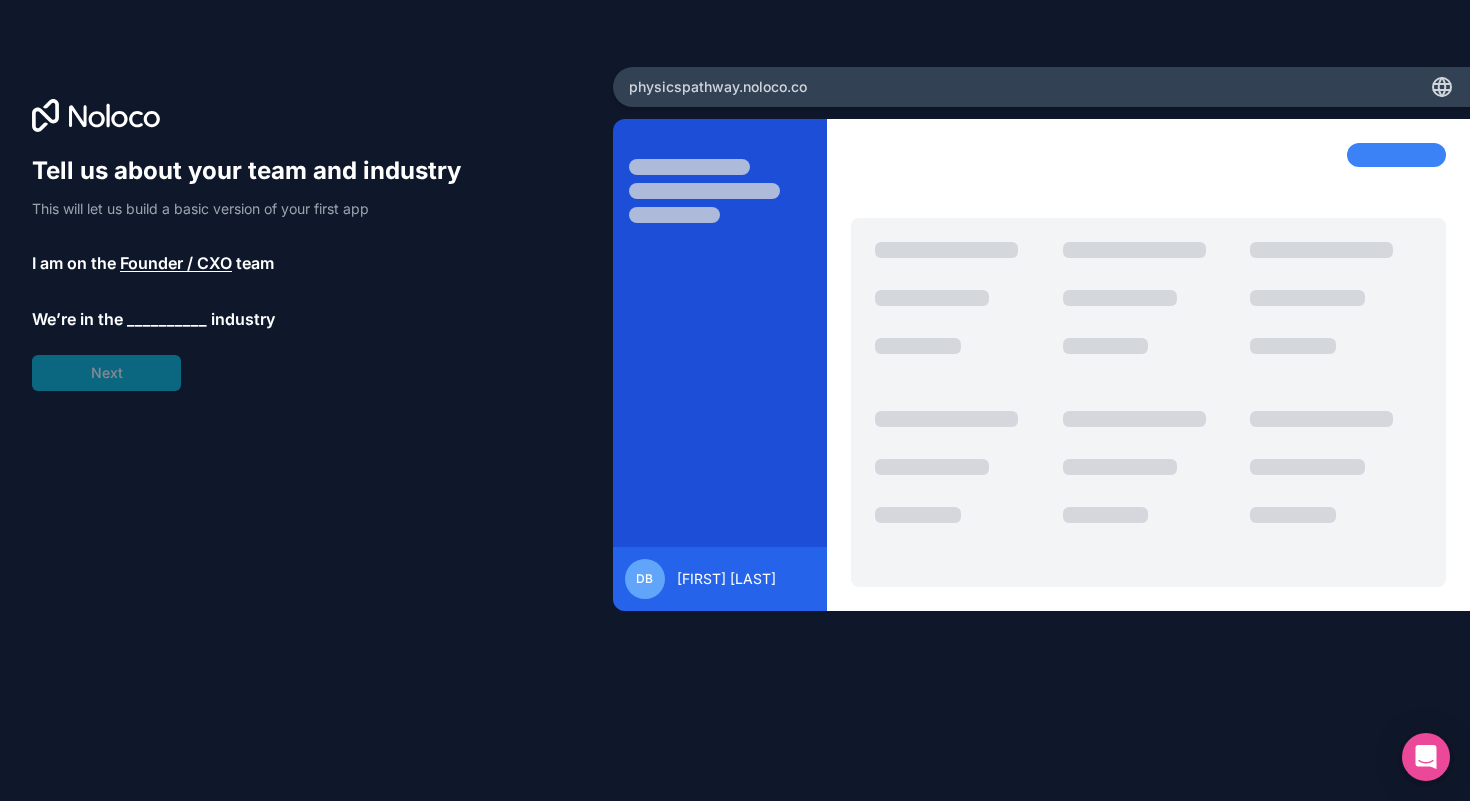 click on "__________" at bounding box center [167, 319] 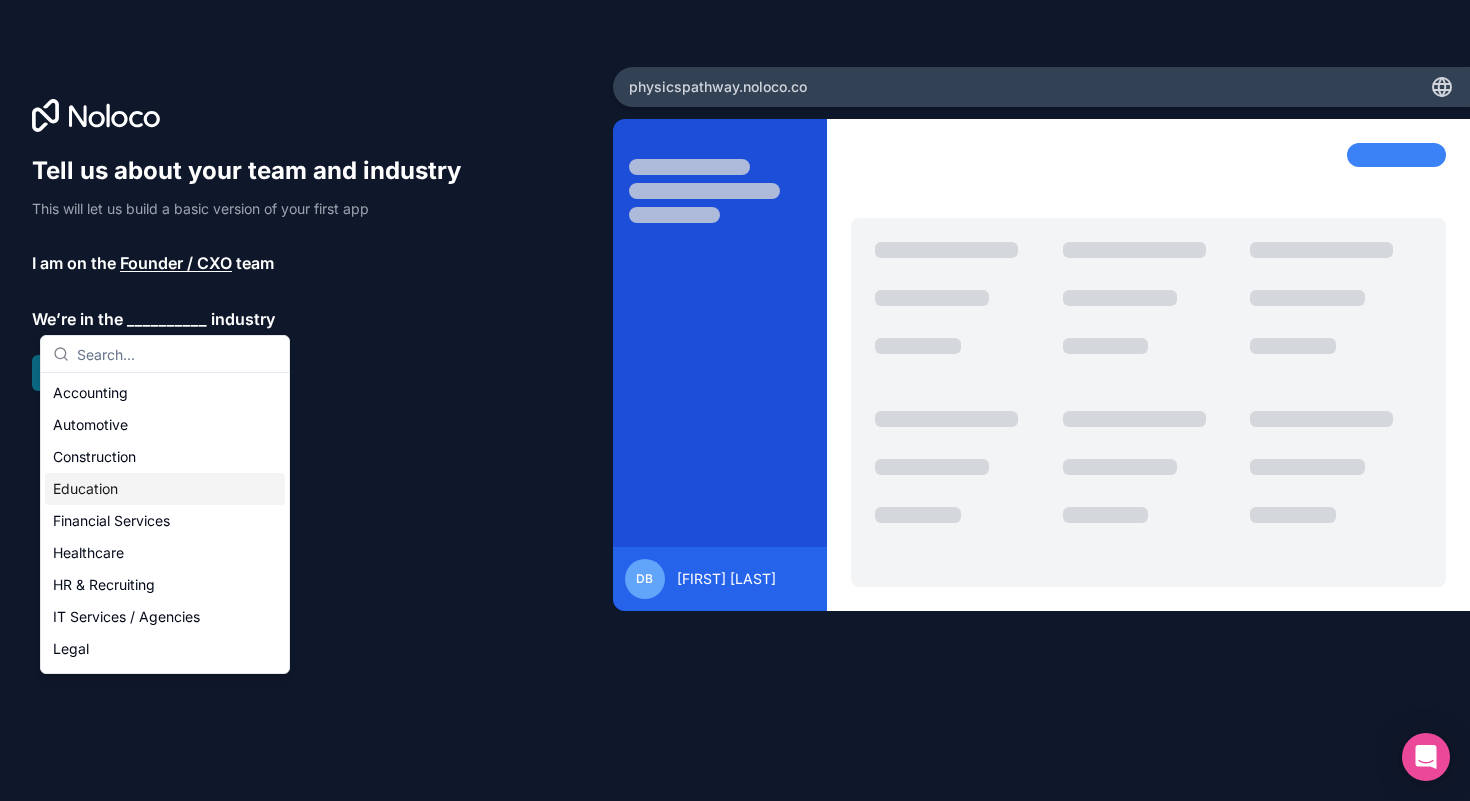 click on "Education" at bounding box center (165, 489) 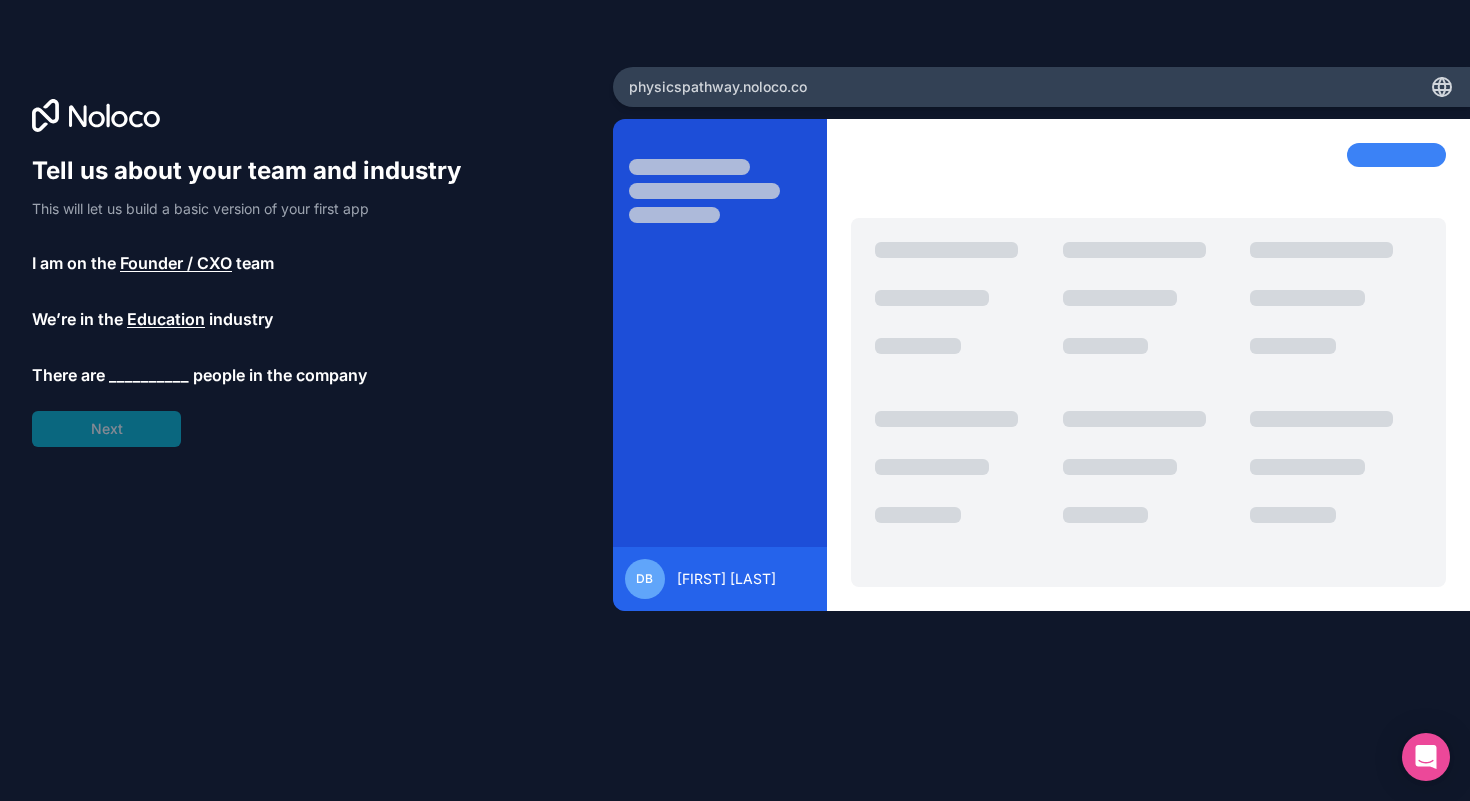 click on "__________" at bounding box center [149, 375] 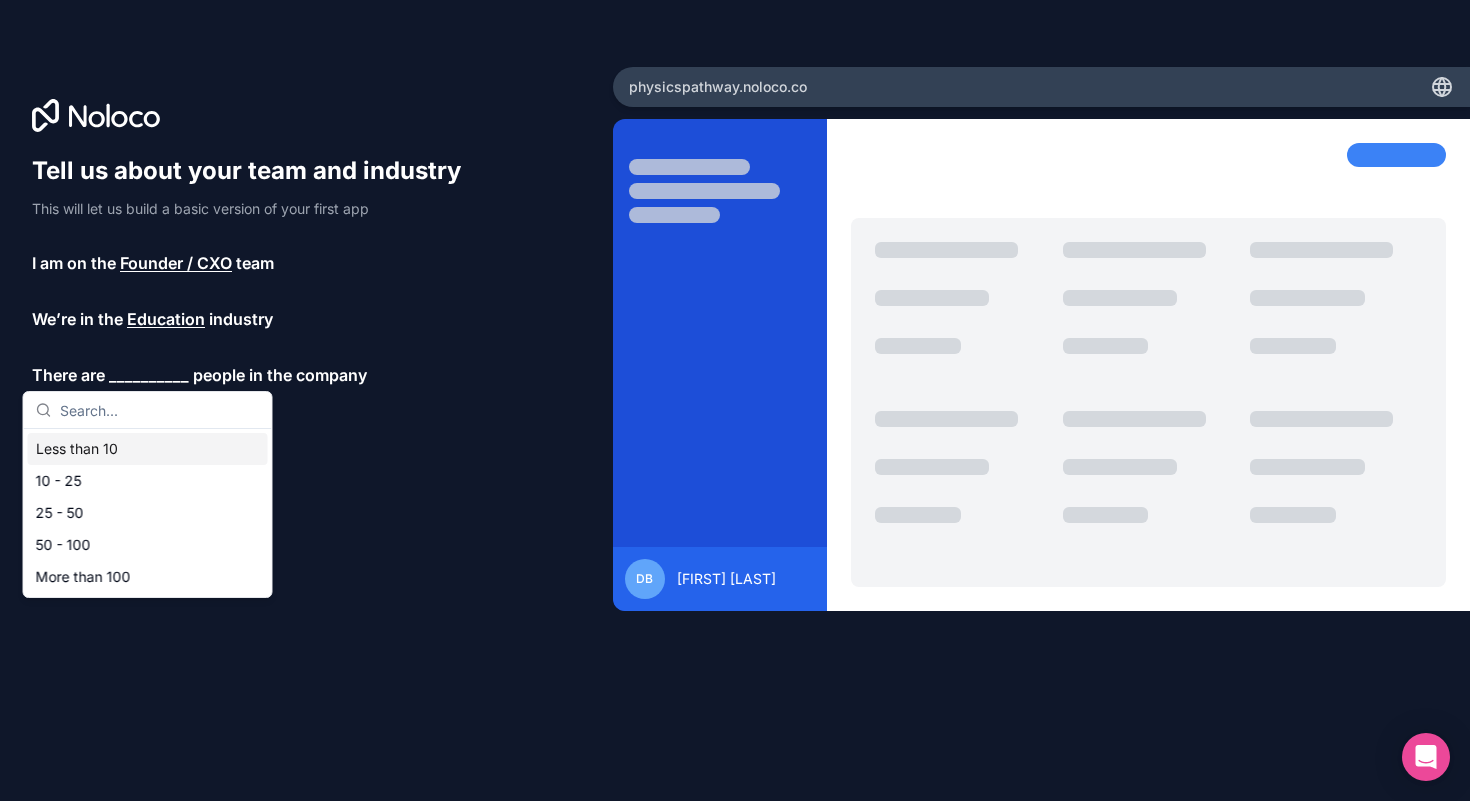 click on "Less than 10" at bounding box center (148, 449) 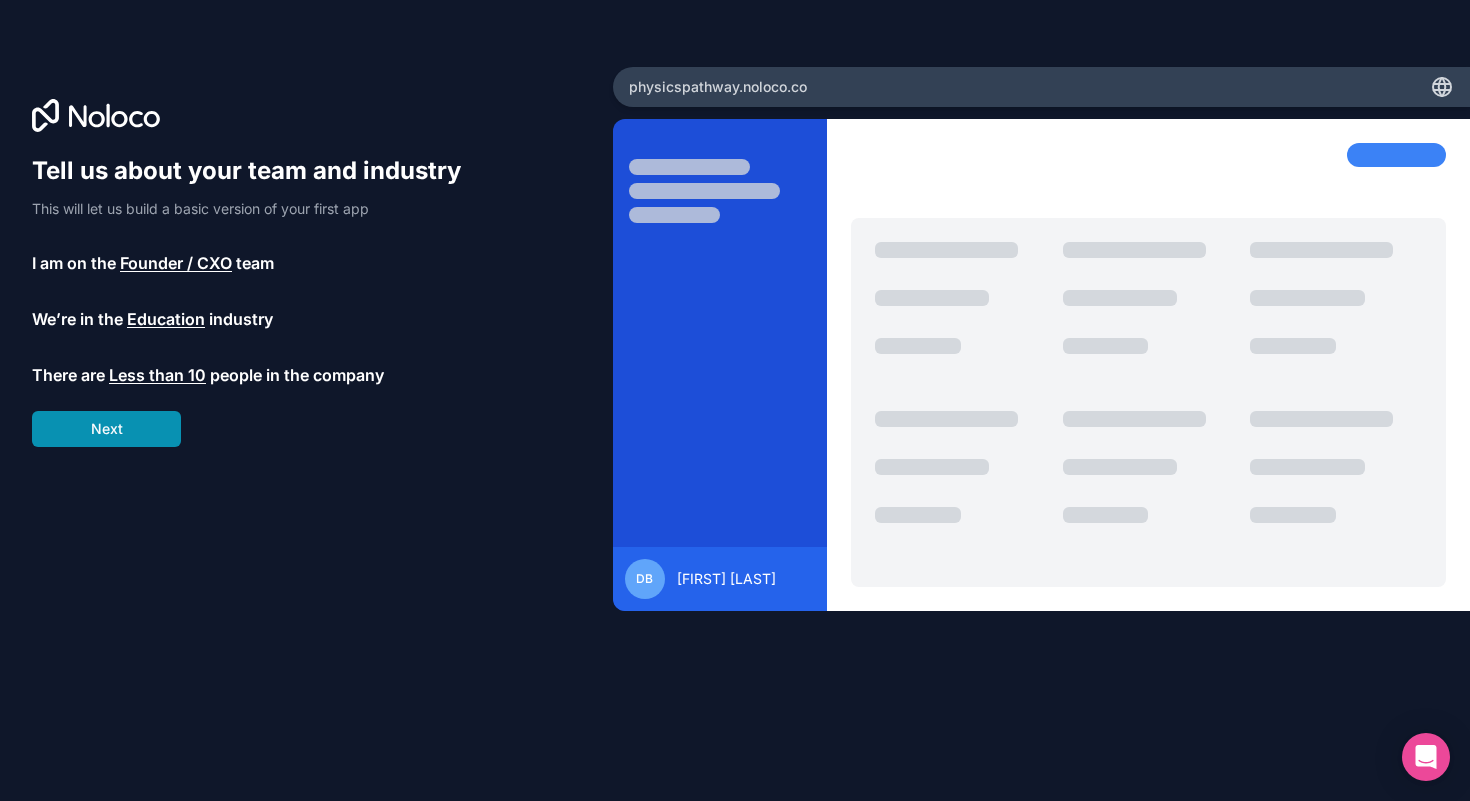 click on "Next" at bounding box center [106, 429] 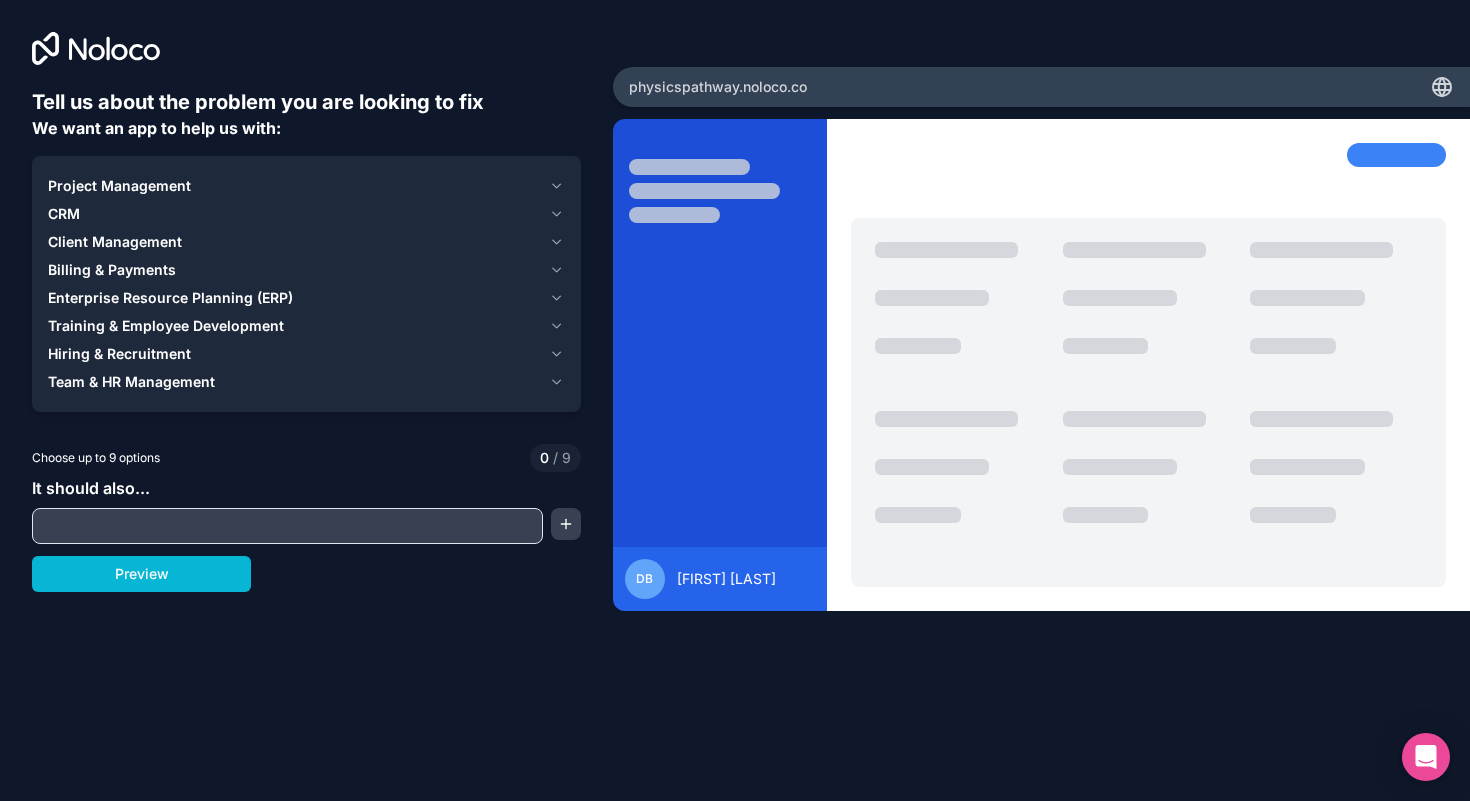 click on "Project Management" at bounding box center [294, 186] 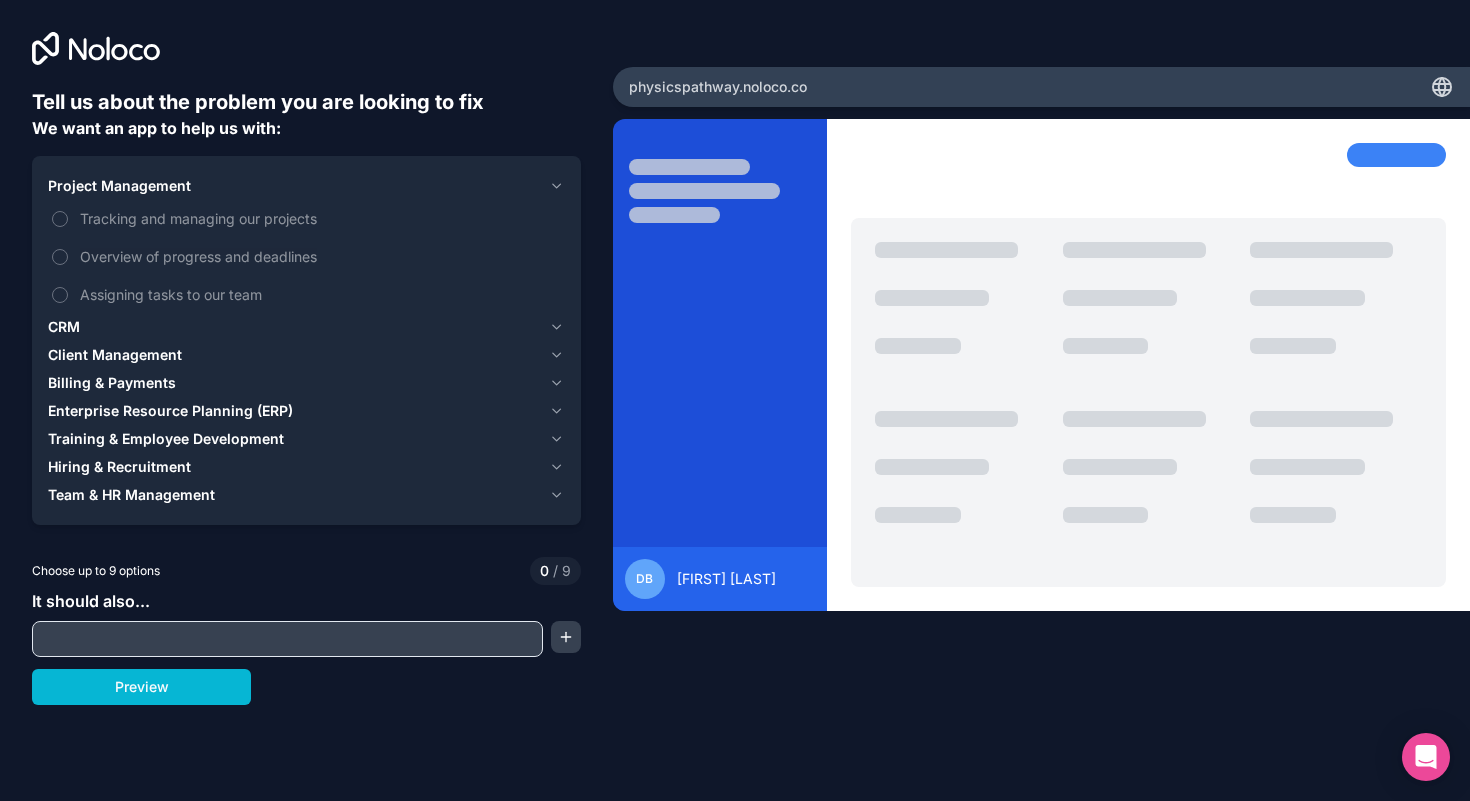 click on "Project Management" at bounding box center [294, 186] 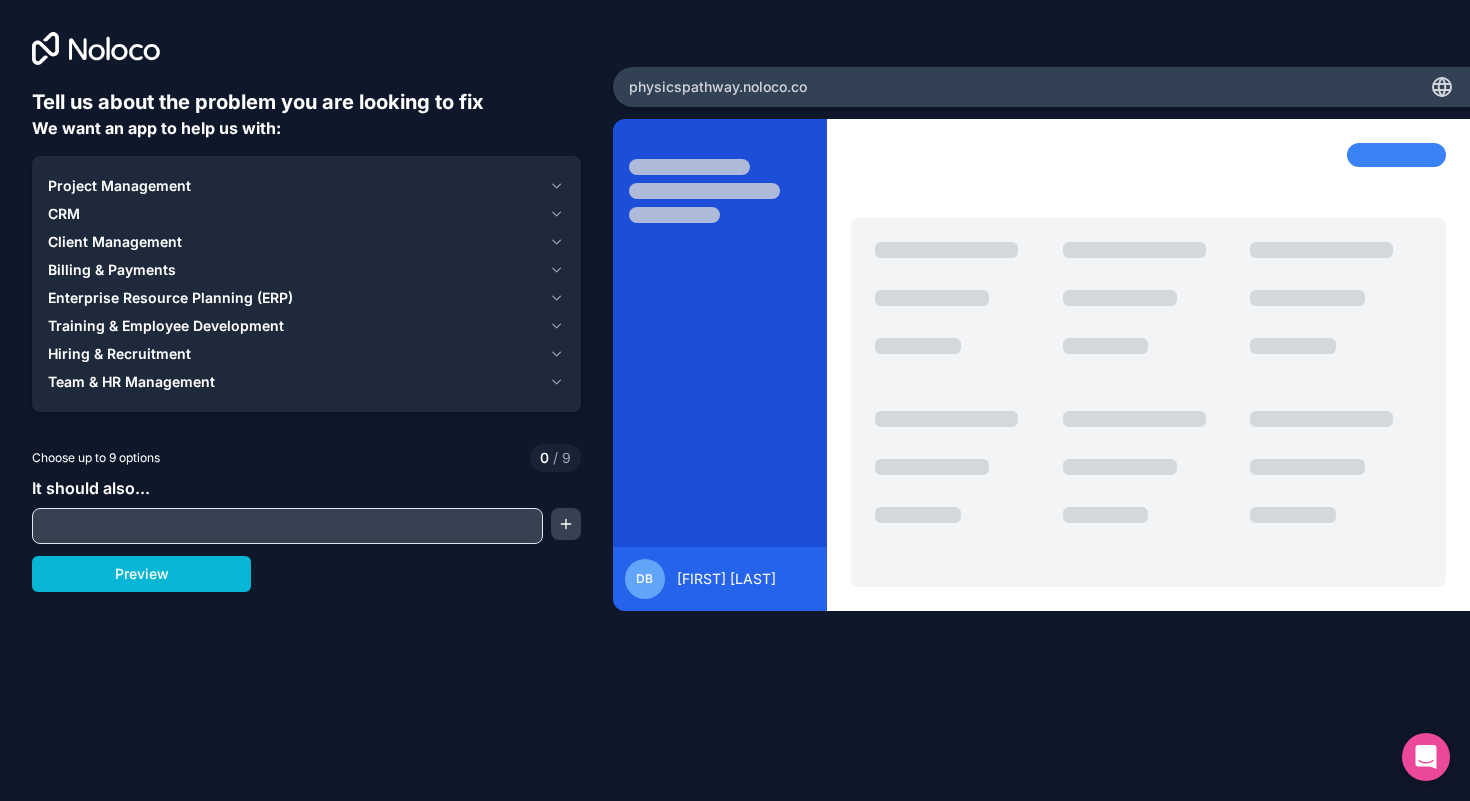 click on "CRM" at bounding box center [294, 214] 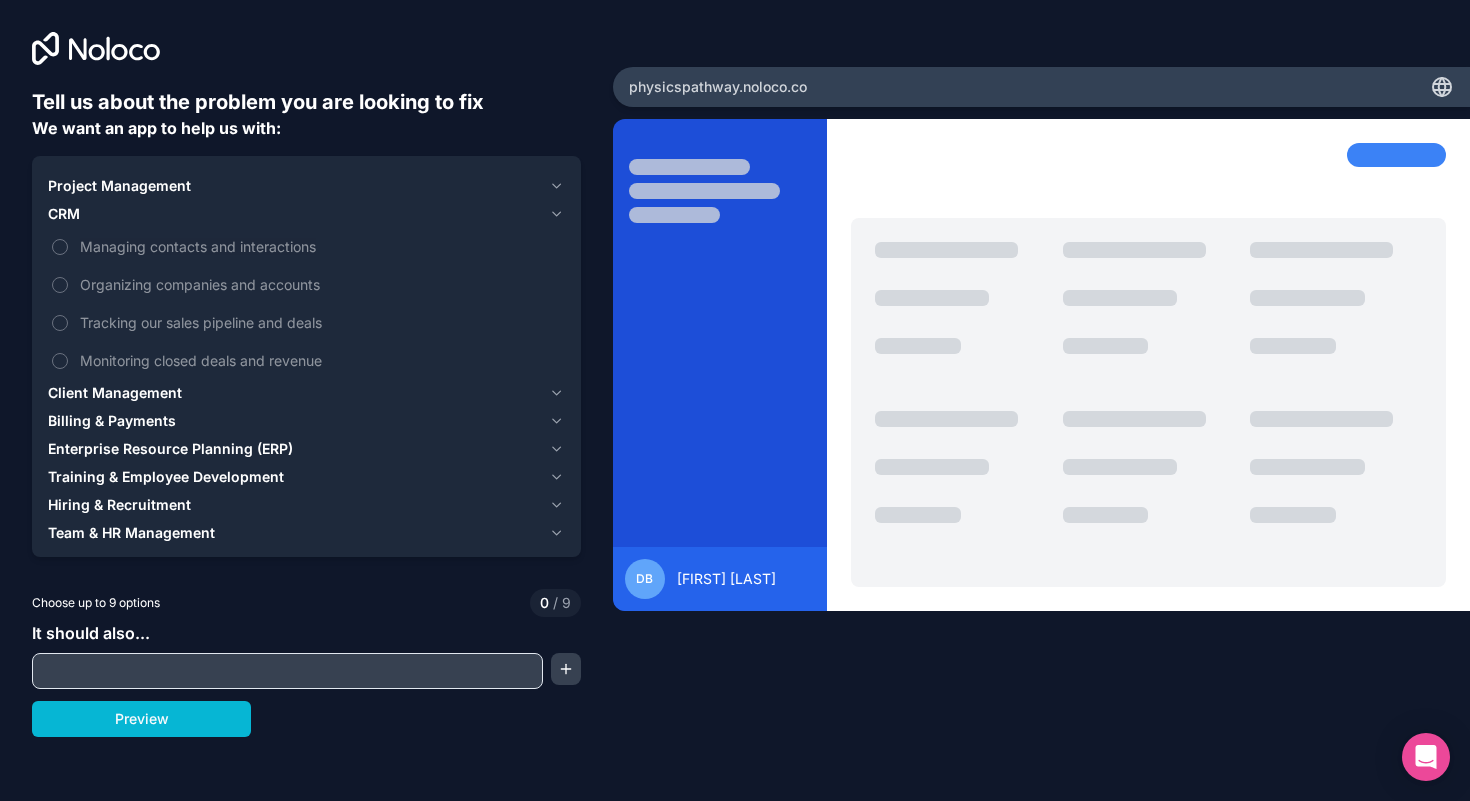 click on "Enterprise Resource Planning (ERP)" at bounding box center [170, 449] 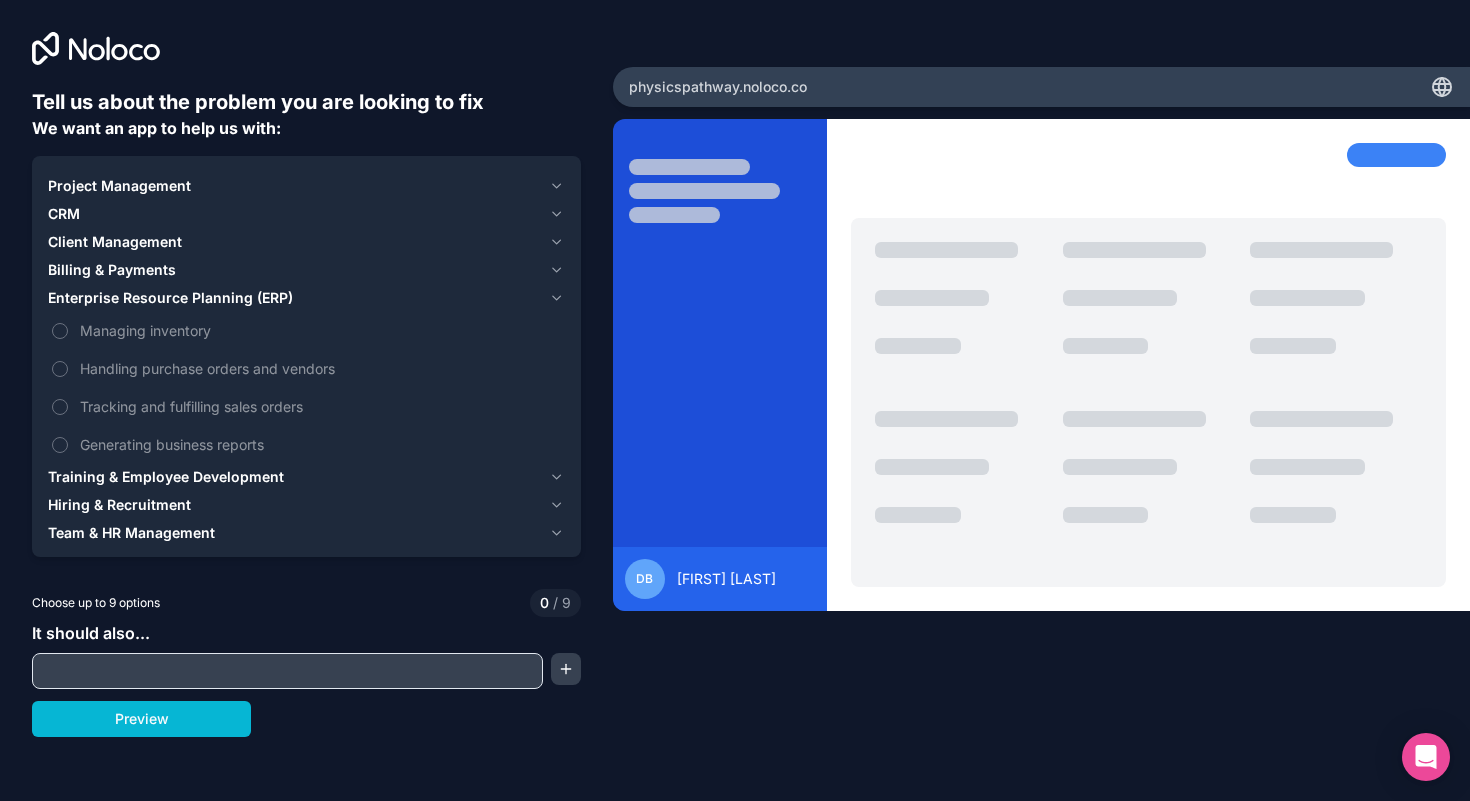 click on "Training & Employee Development" at bounding box center [166, 477] 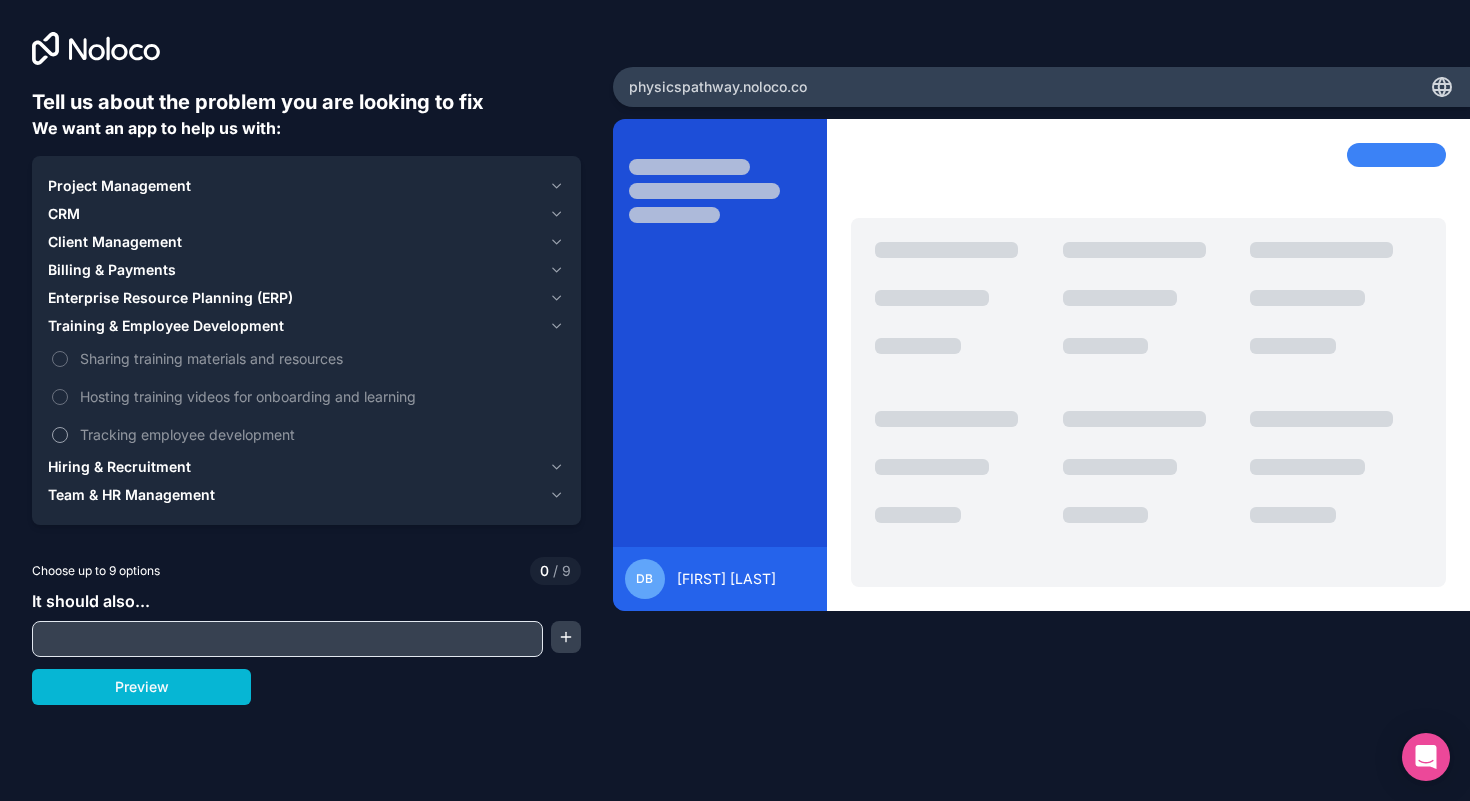 click on "Tracking employee development" at bounding box center [320, 434] 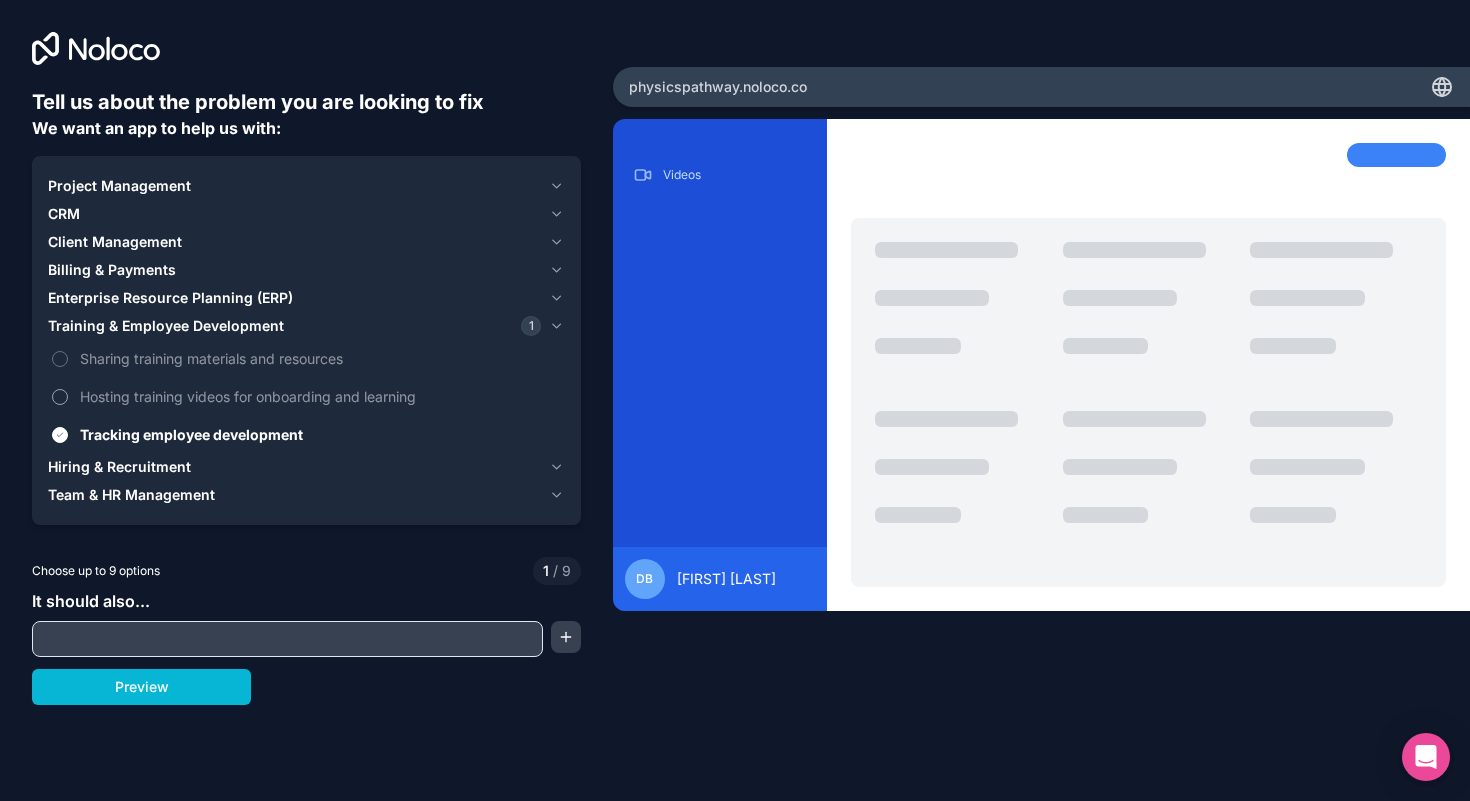 click on "Hosting training videos for onboarding and learning" at bounding box center [320, 396] 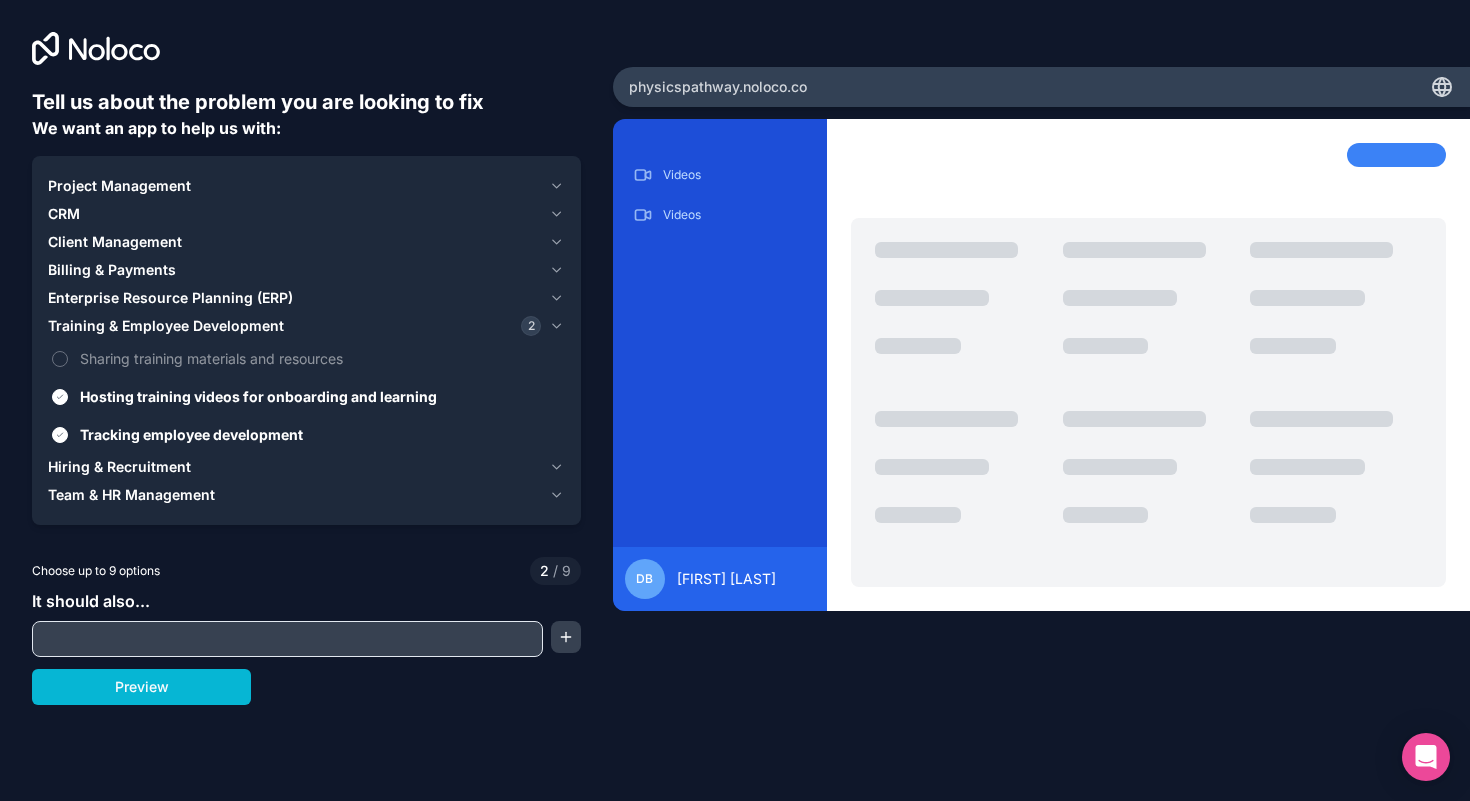 click on "Hiring & Recruitment" at bounding box center [306, 467] 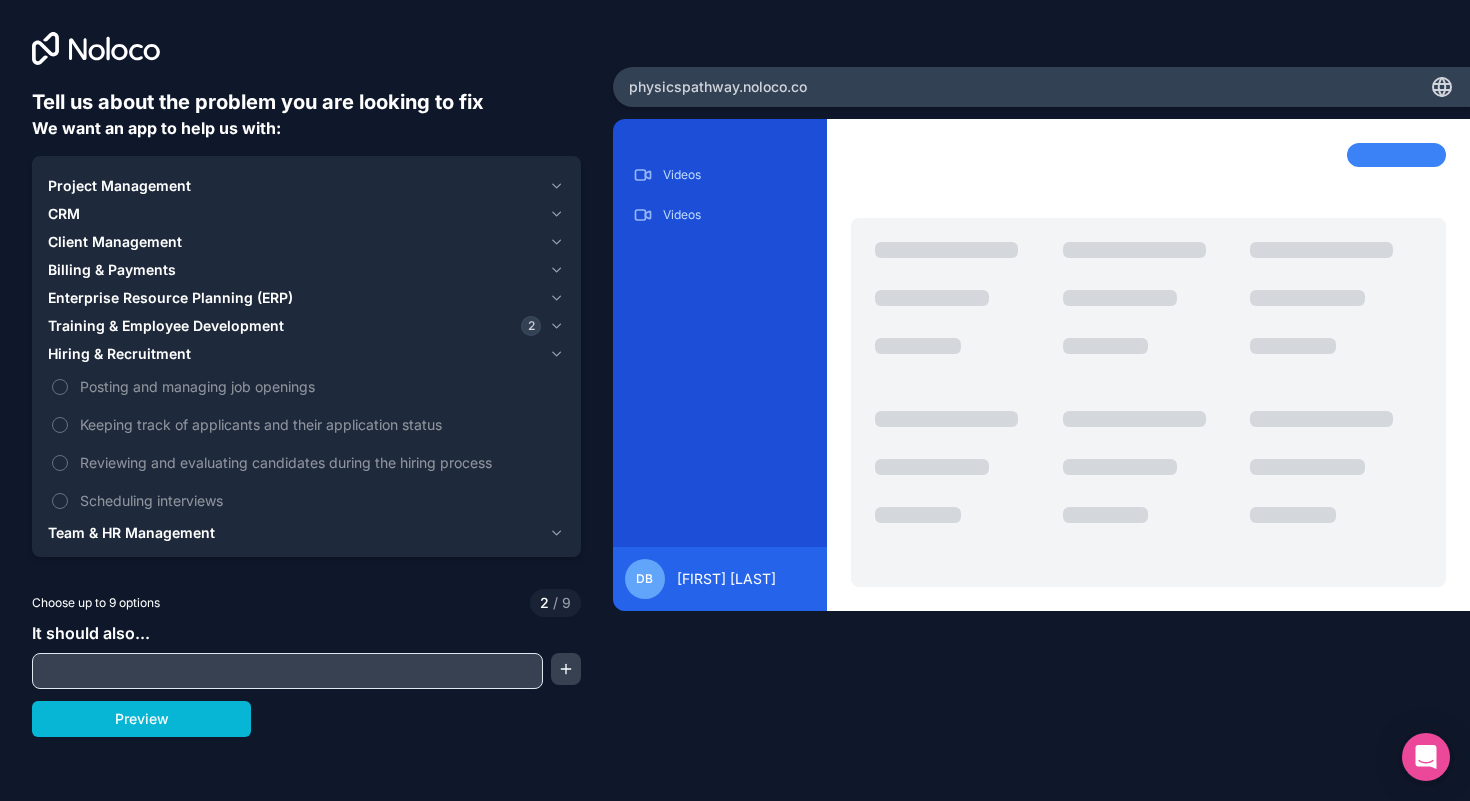 click on "Team & HR Management" at bounding box center [294, 533] 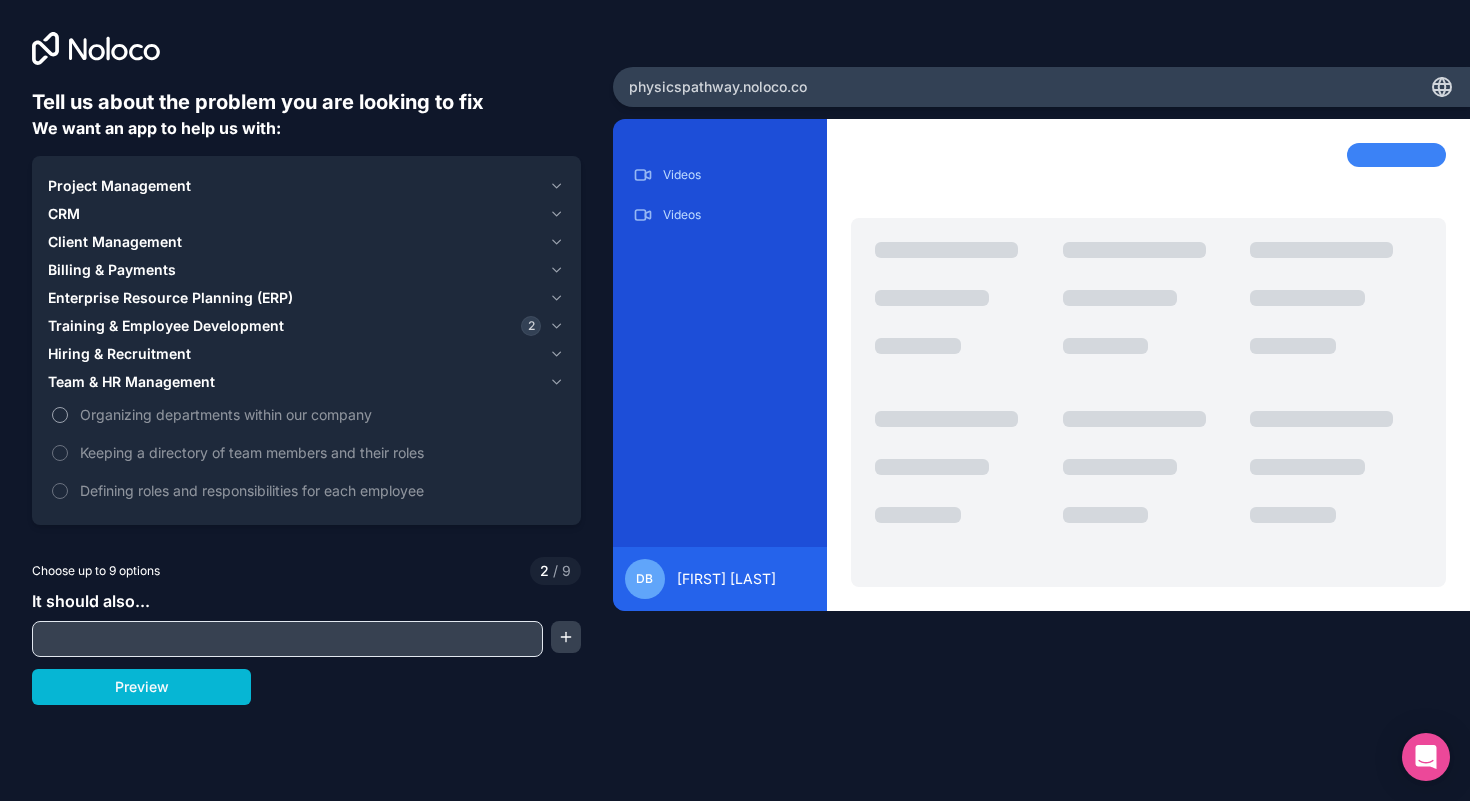 type 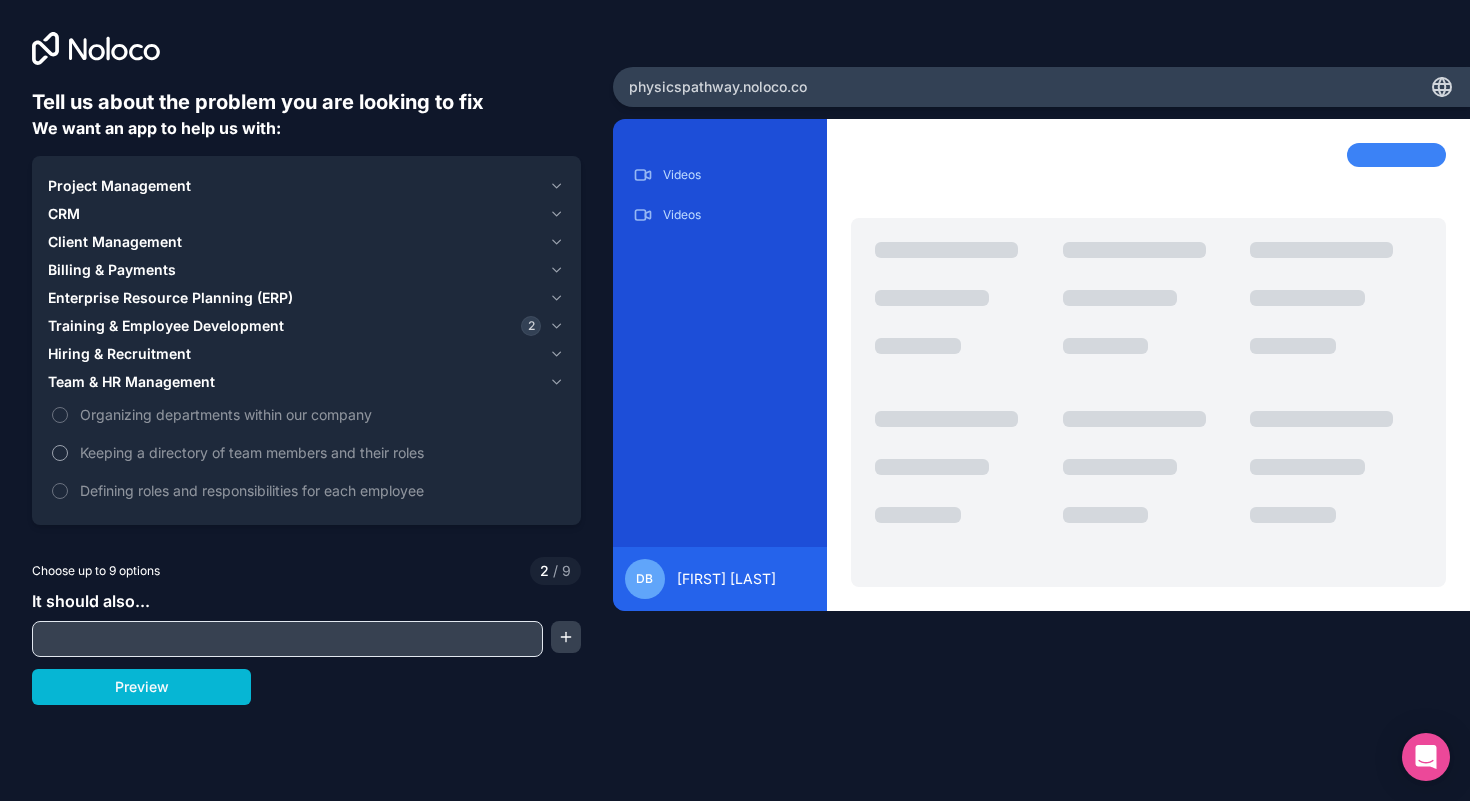 click on "Keeping a directory of team members and their roles" at bounding box center (320, 452) 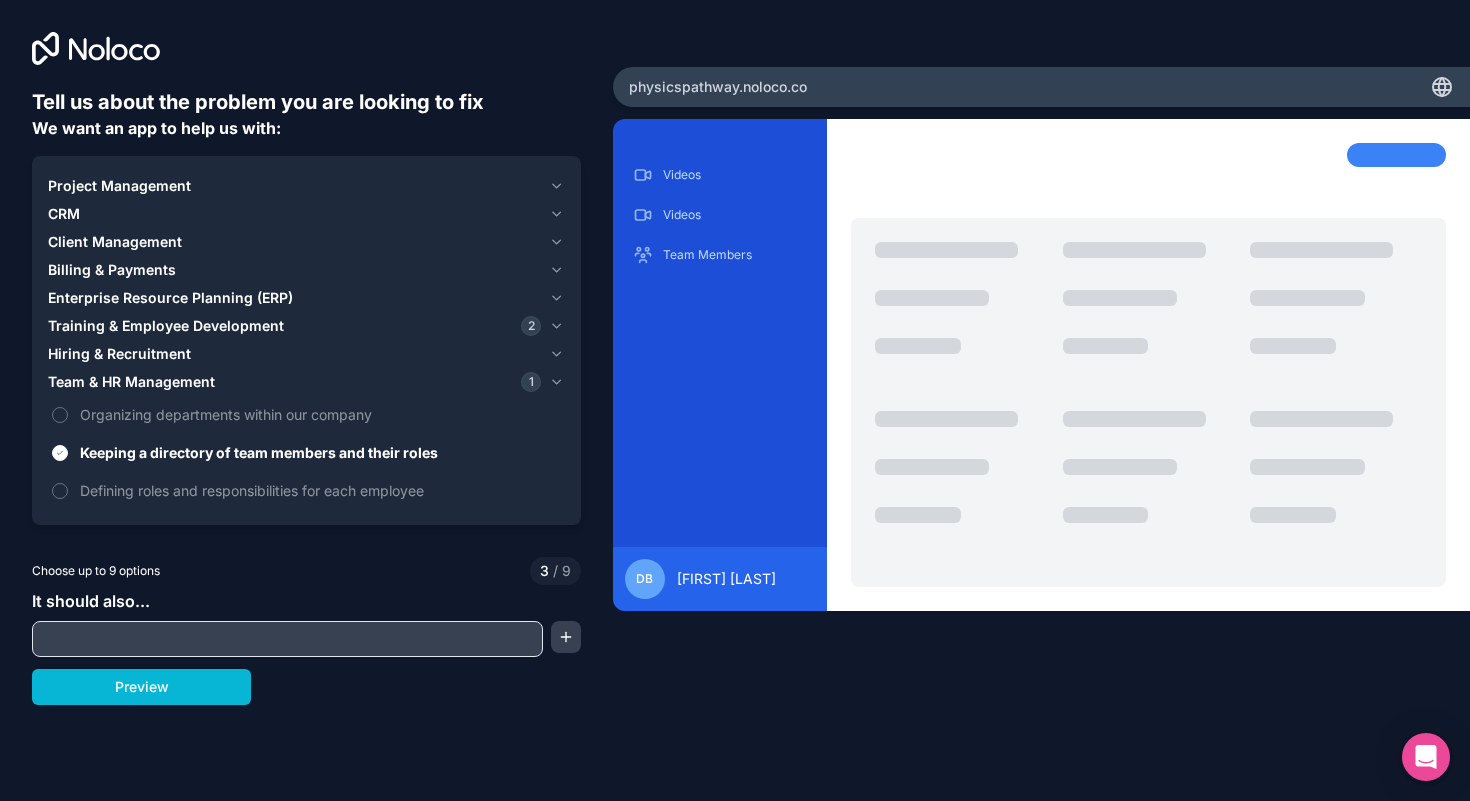 click on "Client Management" at bounding box center (294, 242) 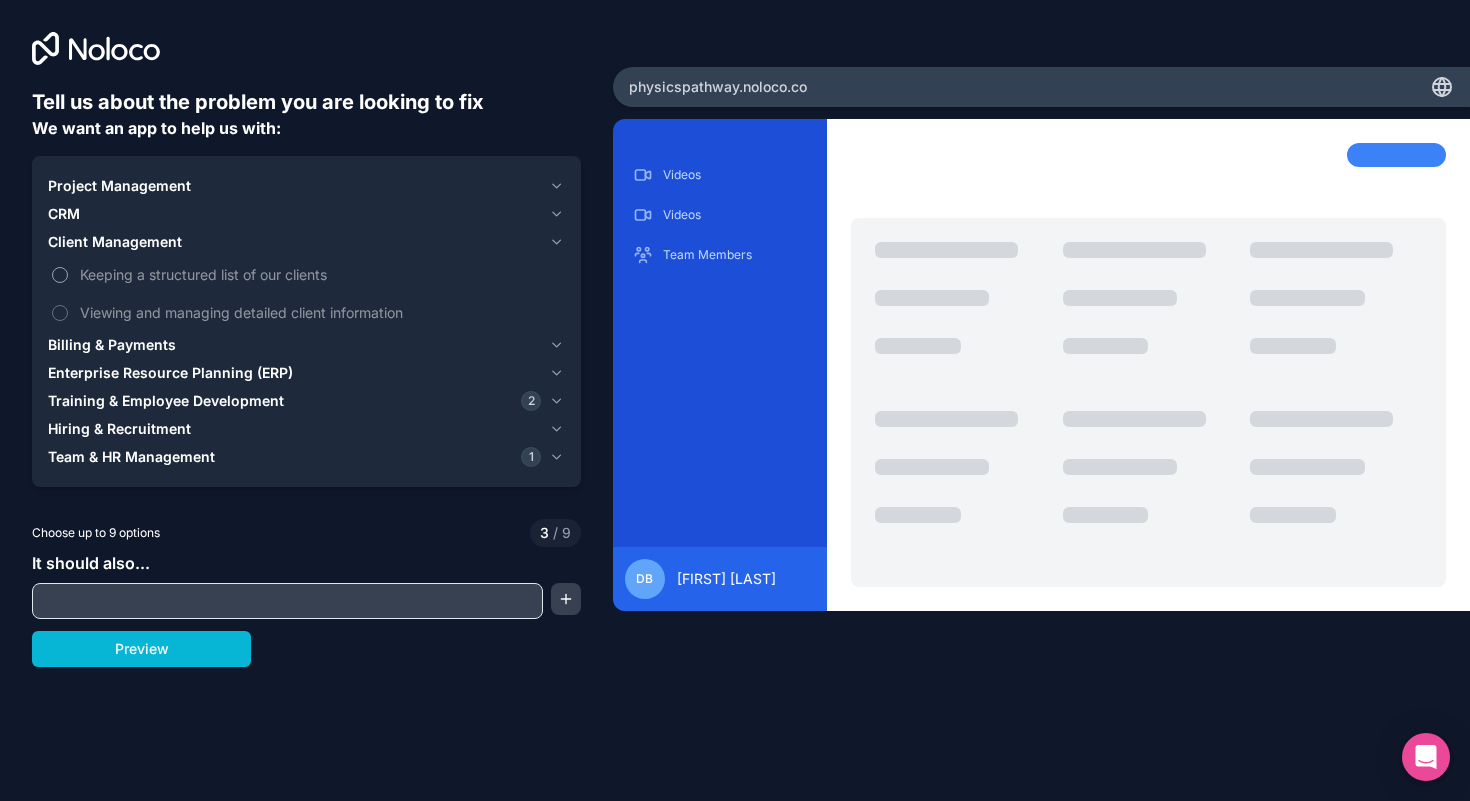 click on "Keeping a structured list of our clients" at bounding box center [320, 274] 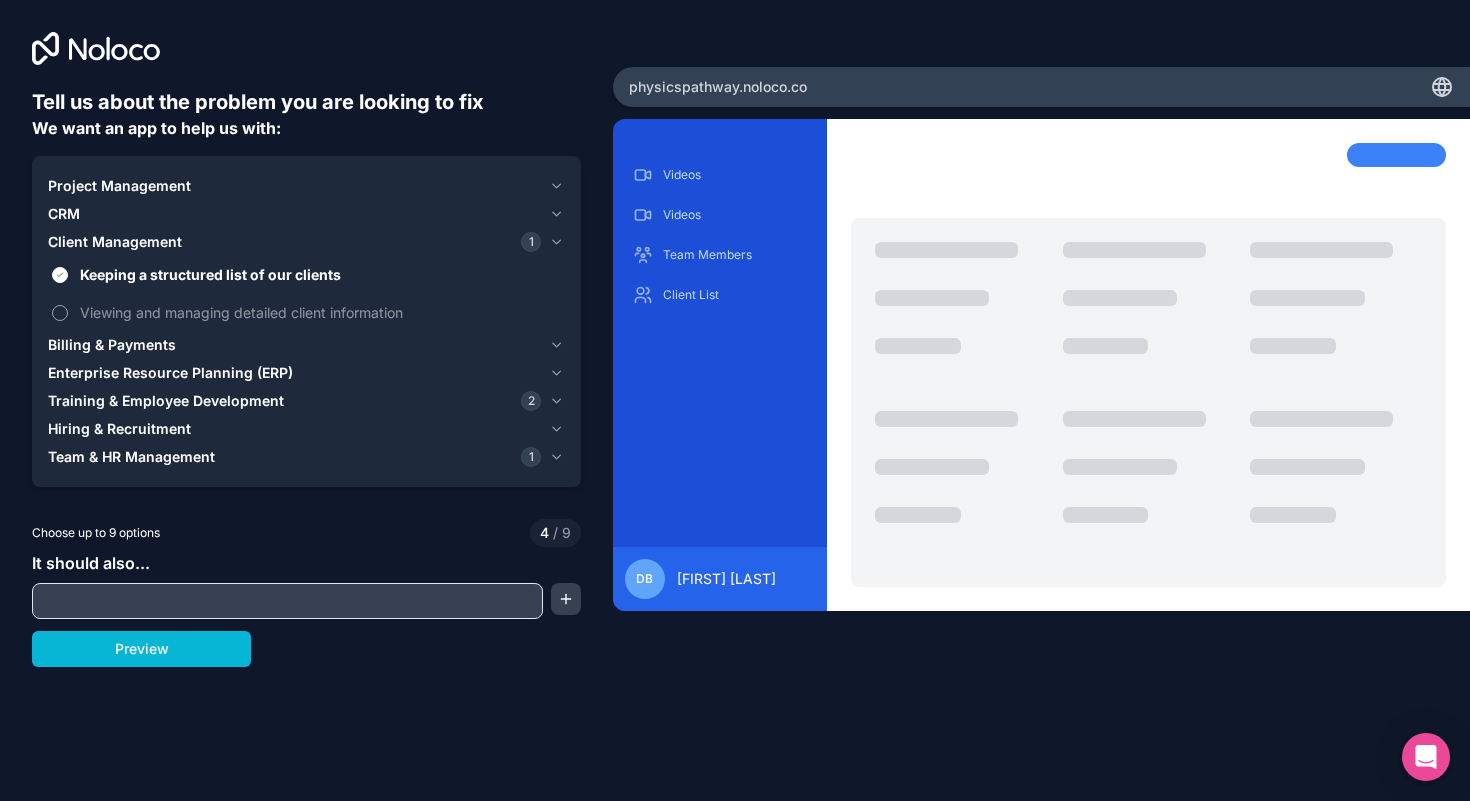 click on "Viewing and managing detailed client information" at bounding box center (320, 312) 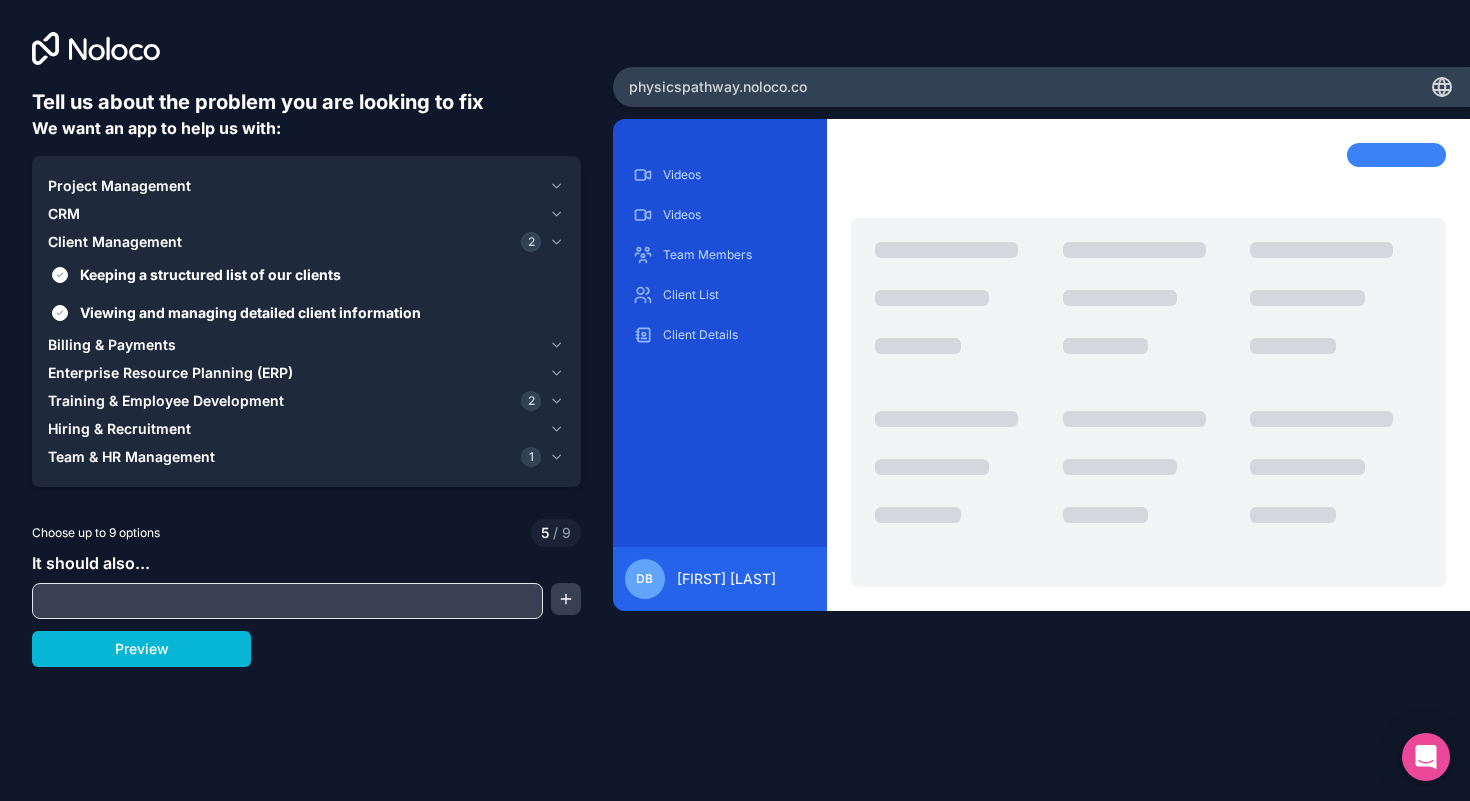 click on "CRM" at bounding box center [306, 214] 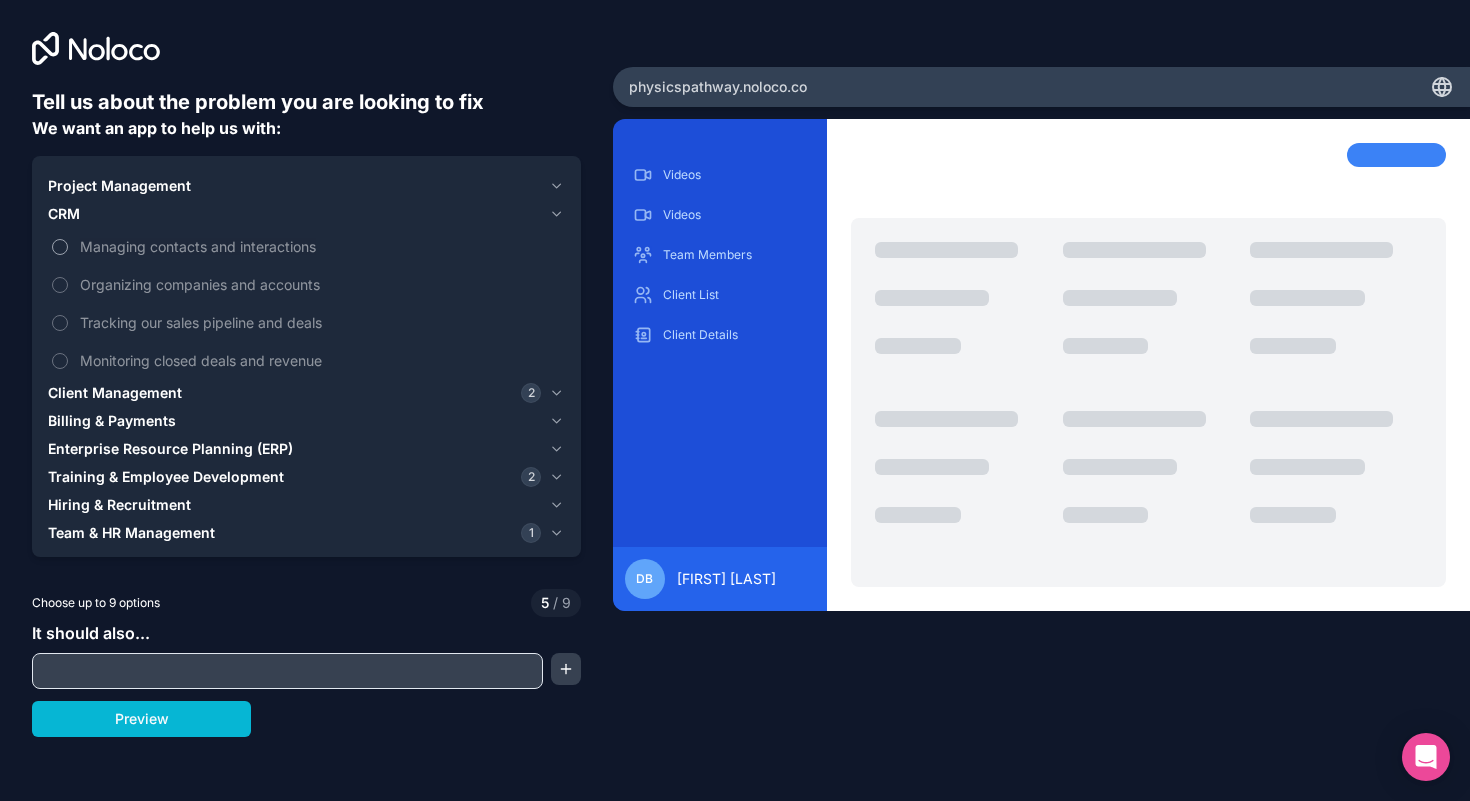 click on "Managing contacts and interactions" at bounding box center (320, 246) 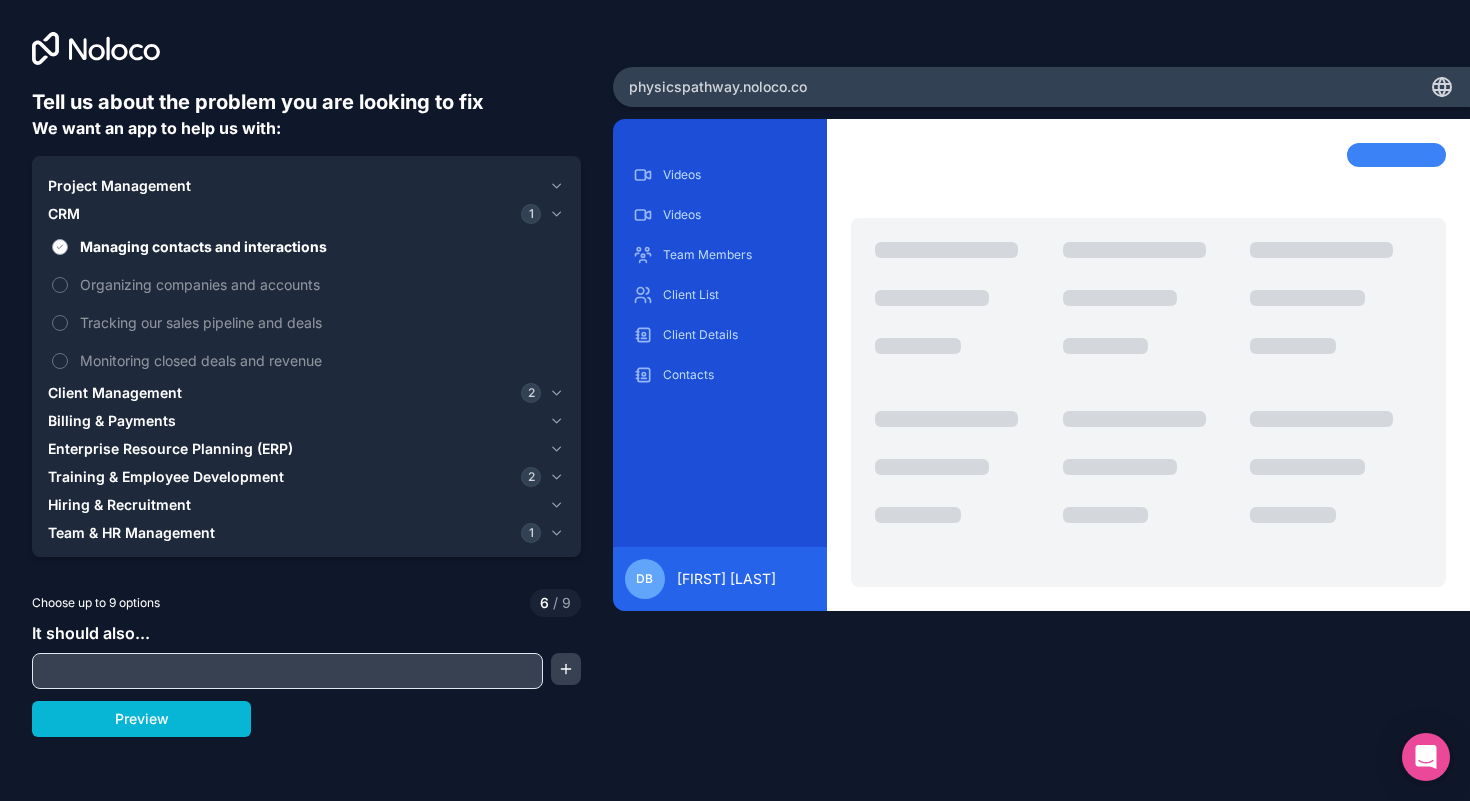 click on "Managing contacts and interactions" at bounding box center [320, 246] 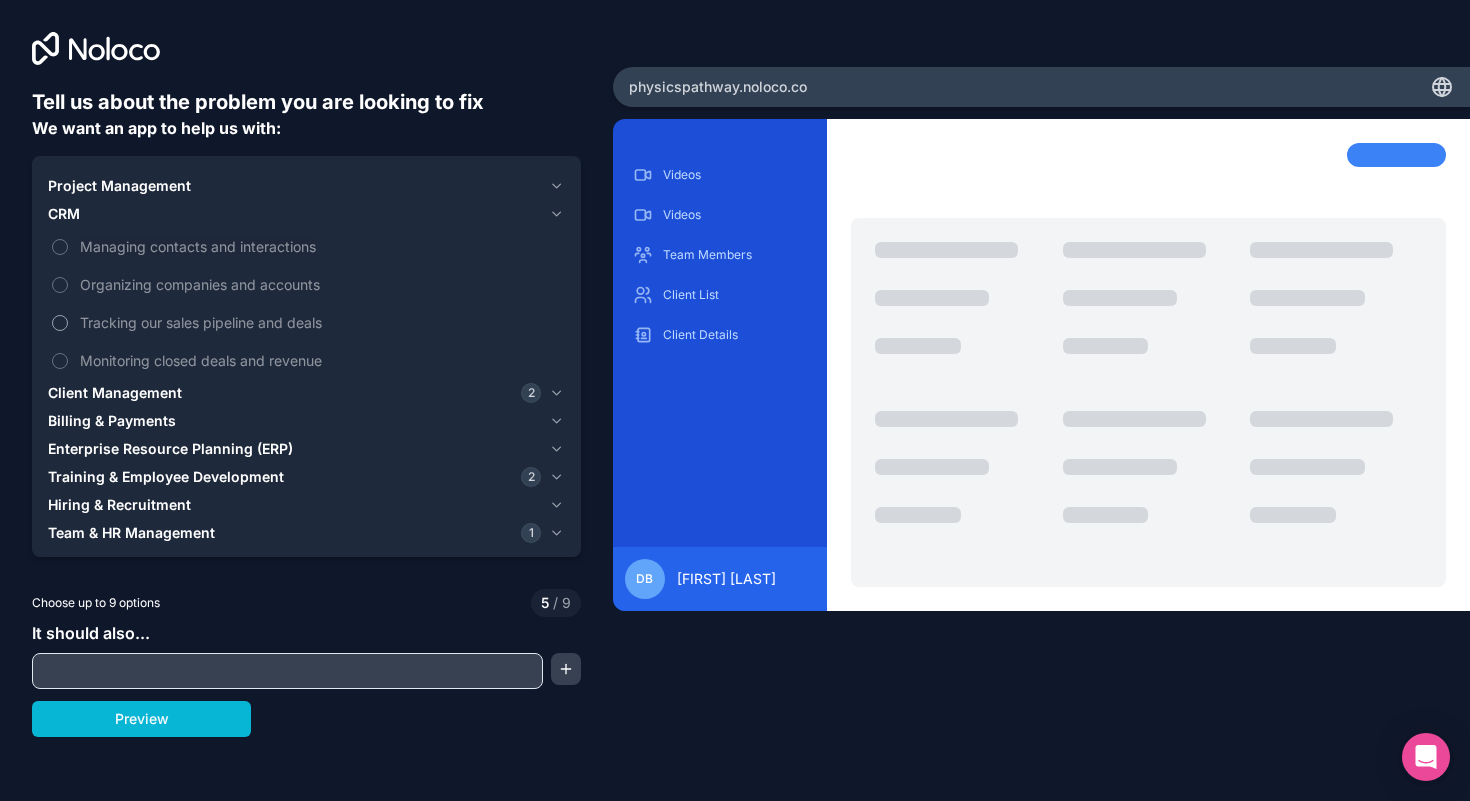 click on "Tracking our sales pipeline and deals" at bounding box center [320, 322] 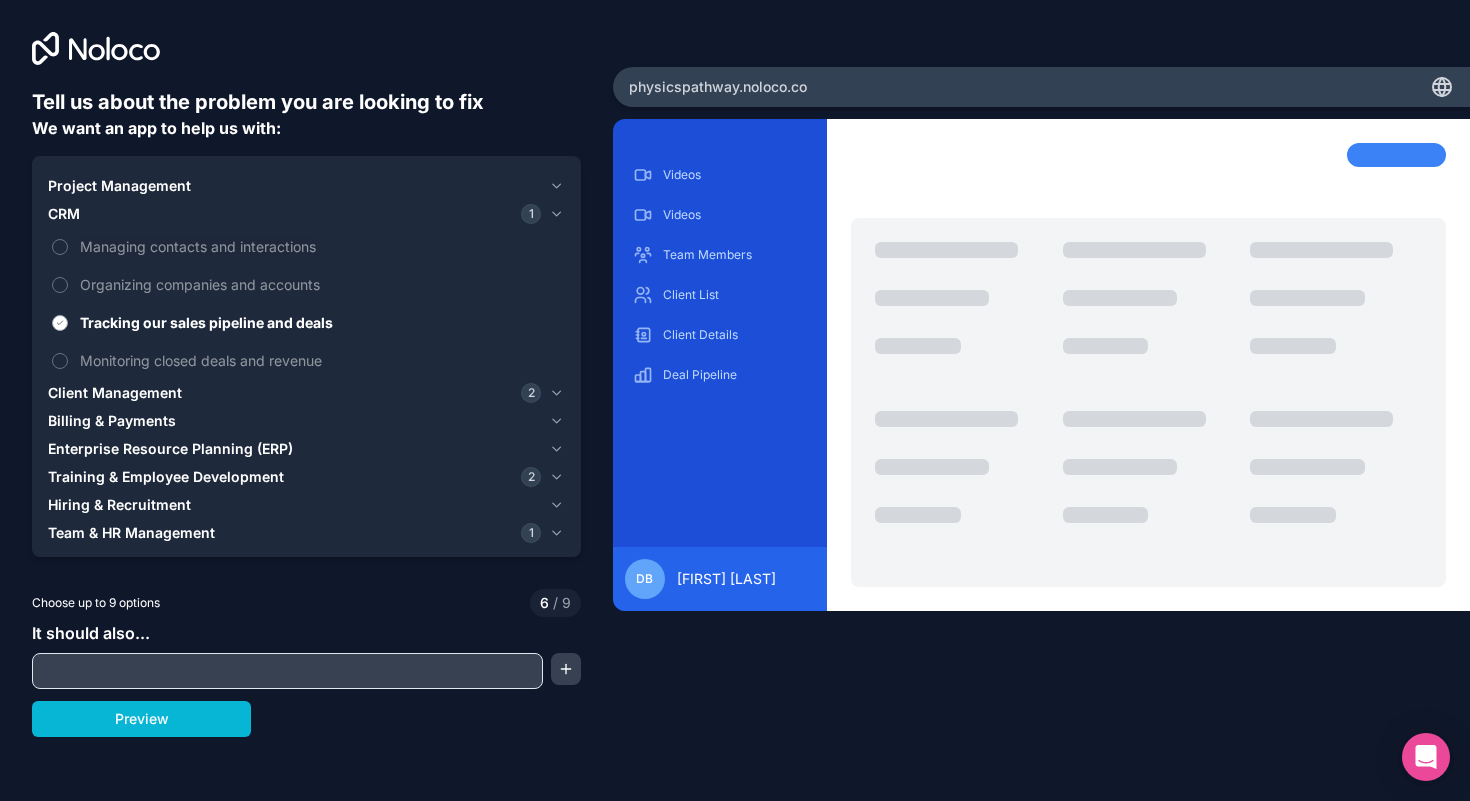 click on "Tracking our sales pipeline and deals" at bounding box center (320, 322) 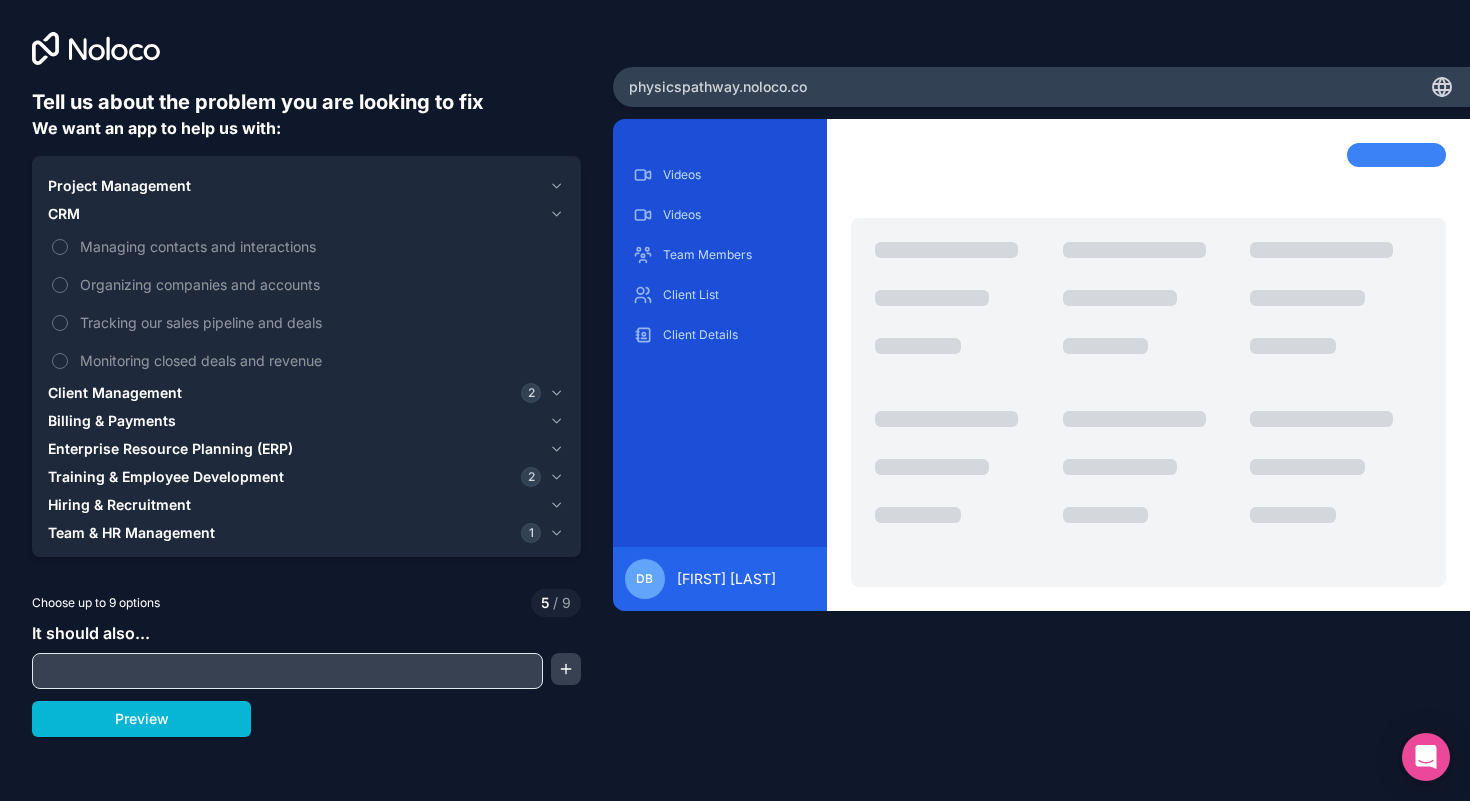 click on "Project Management" at bounding box center (294, 186) 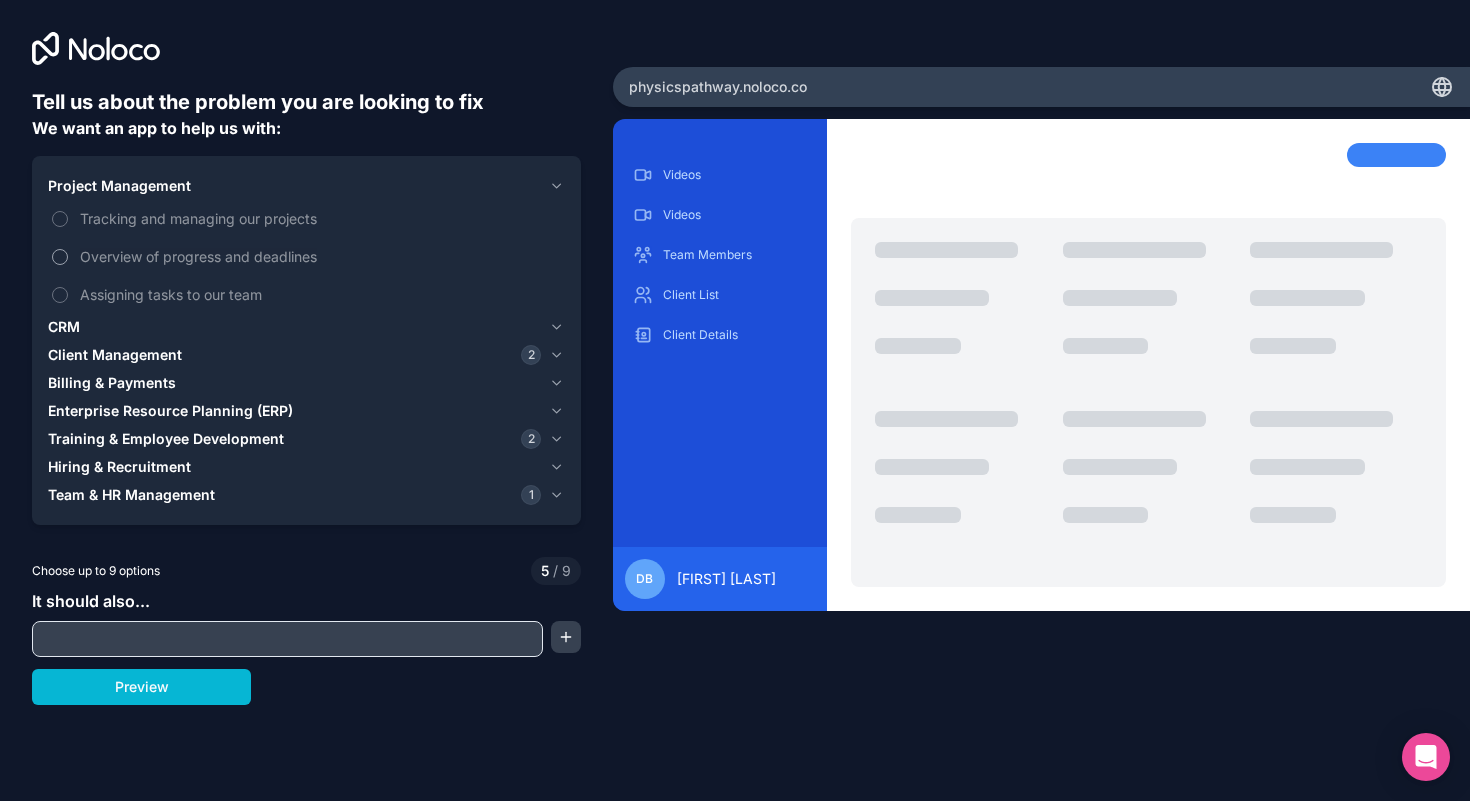 click on "Overview of progress and deadlines" at bounding box center (320, 256) 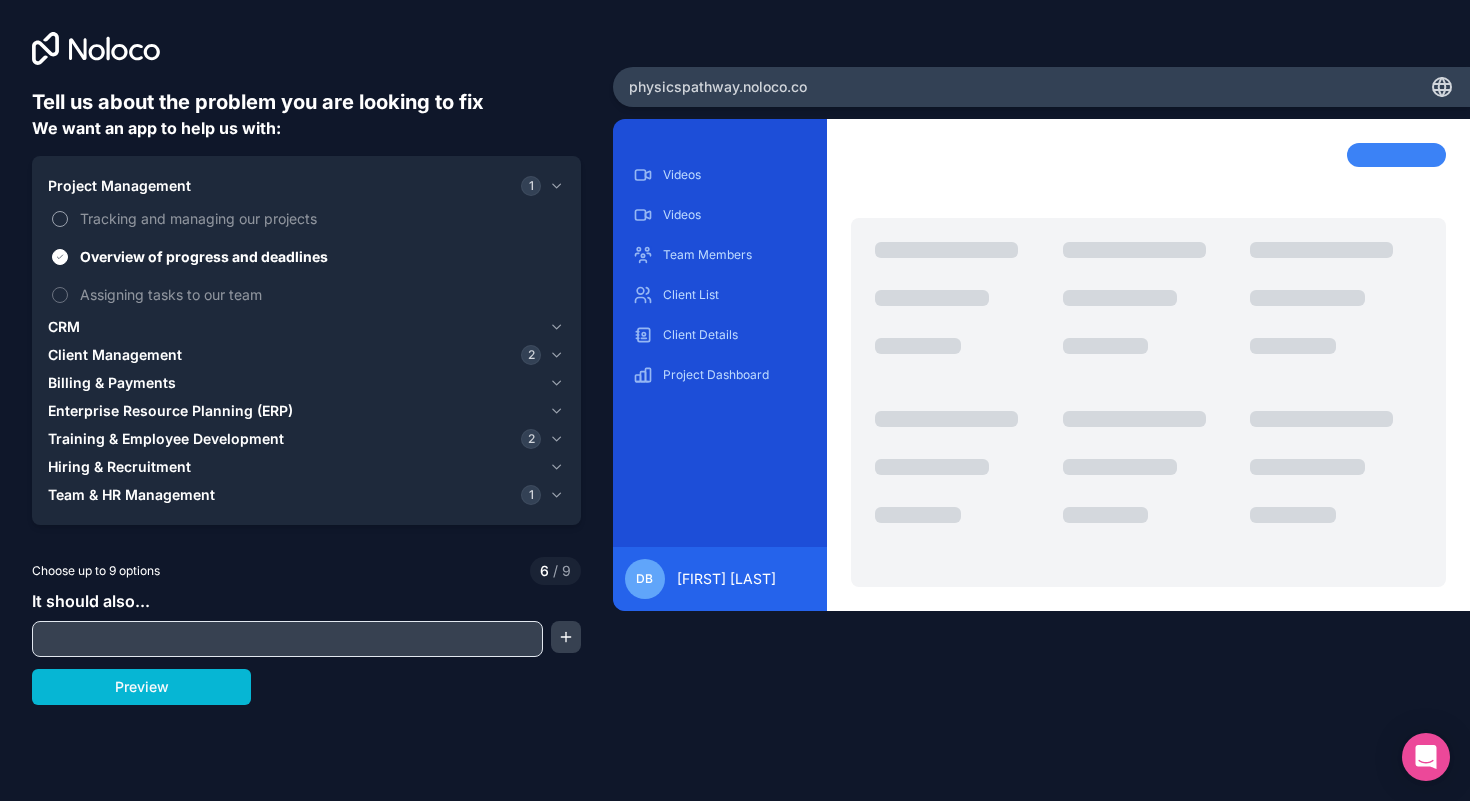 click on "Tracking and managing our projects" at bounding box center [320, 218] 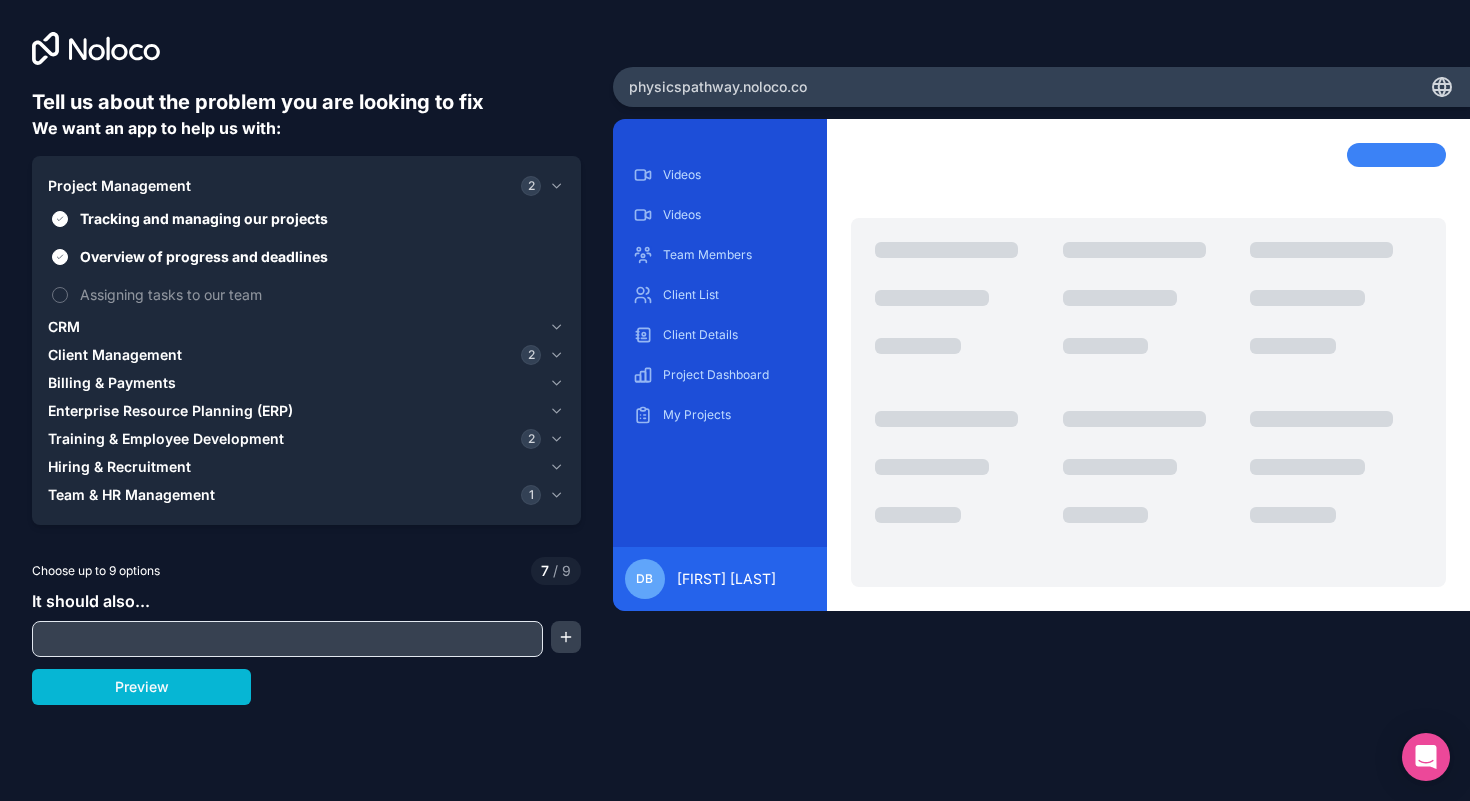 click at bounding box center [287, 639] 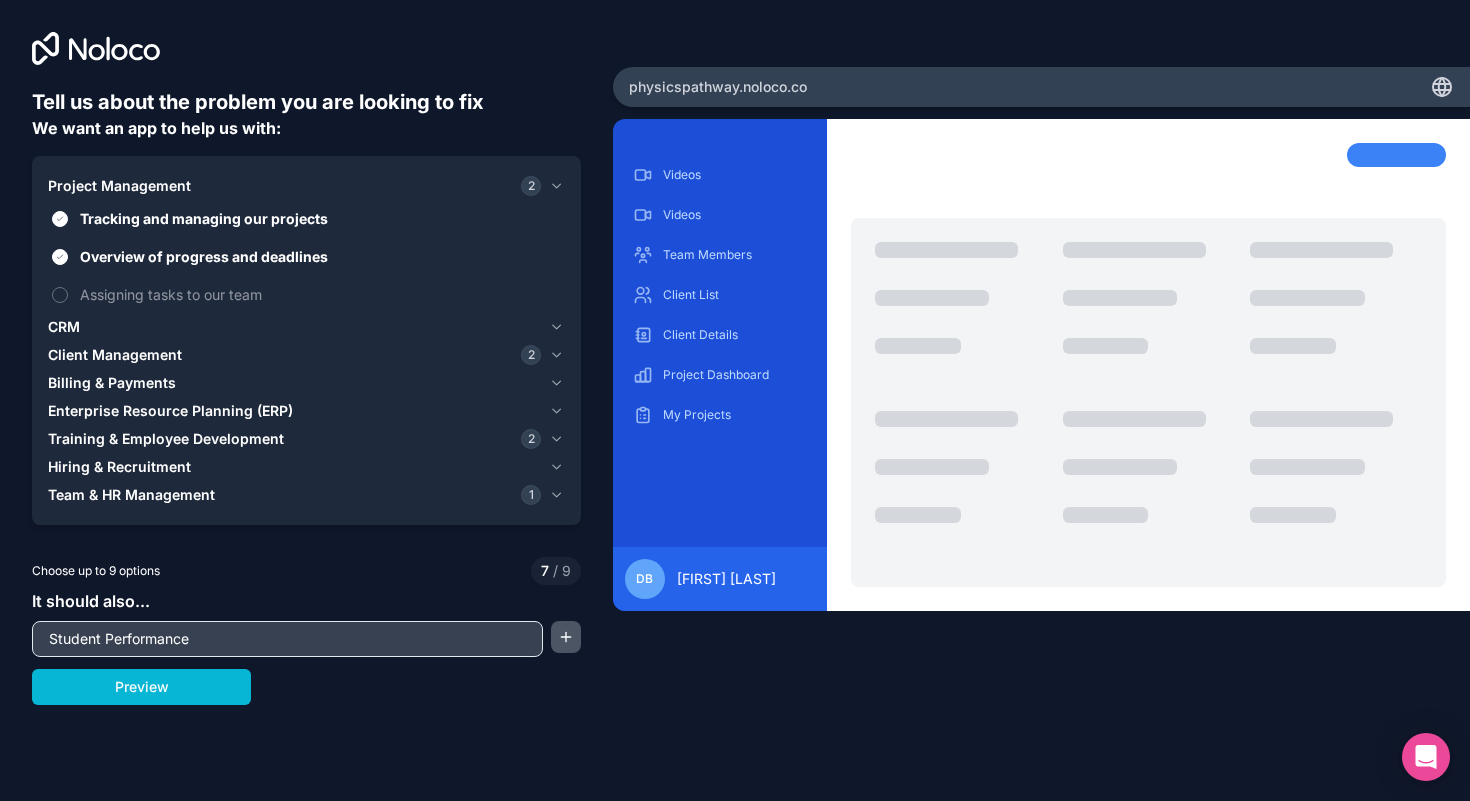 type on "Student Performance" 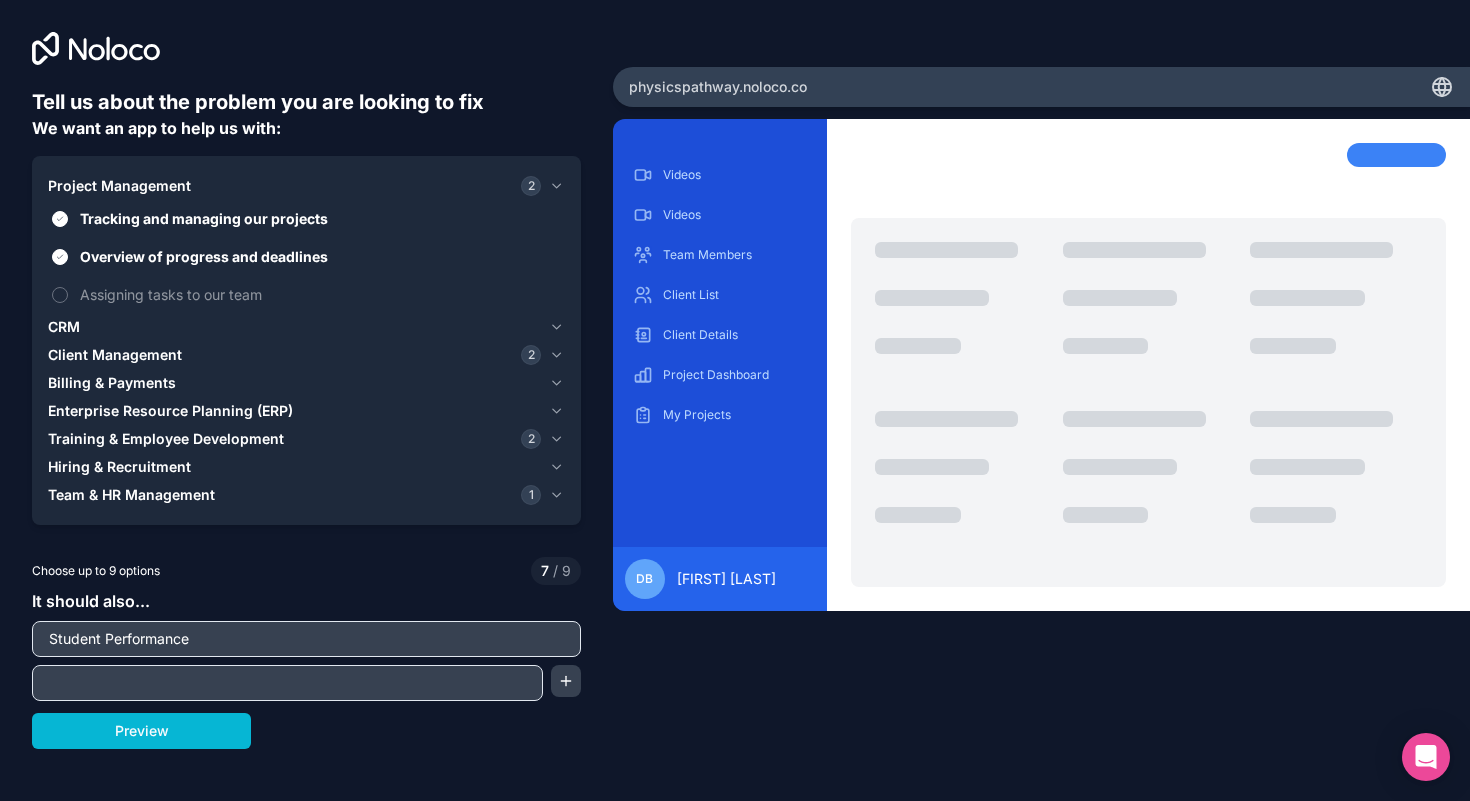 click at bounding box center [287, 683] 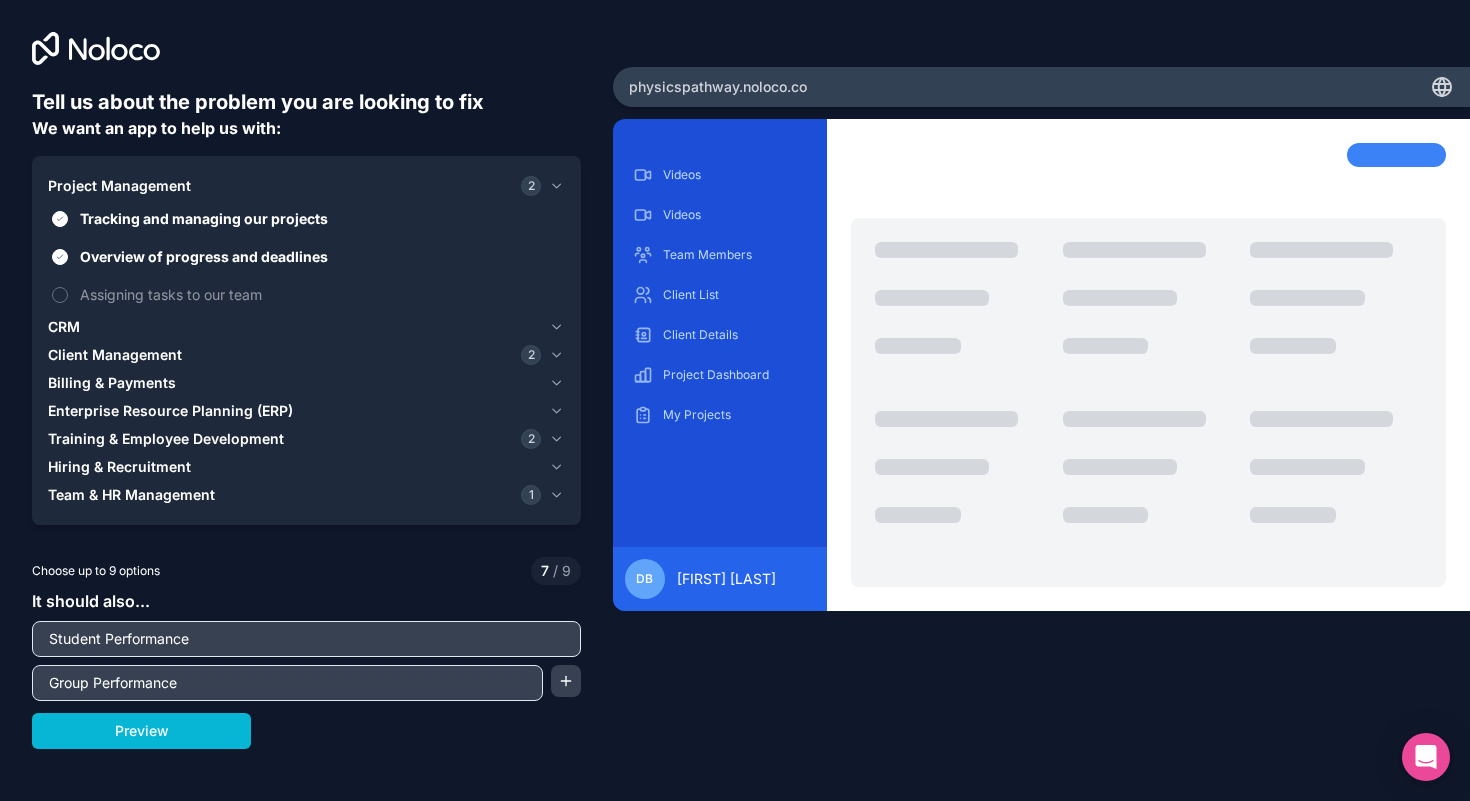 type on "Group Performance" 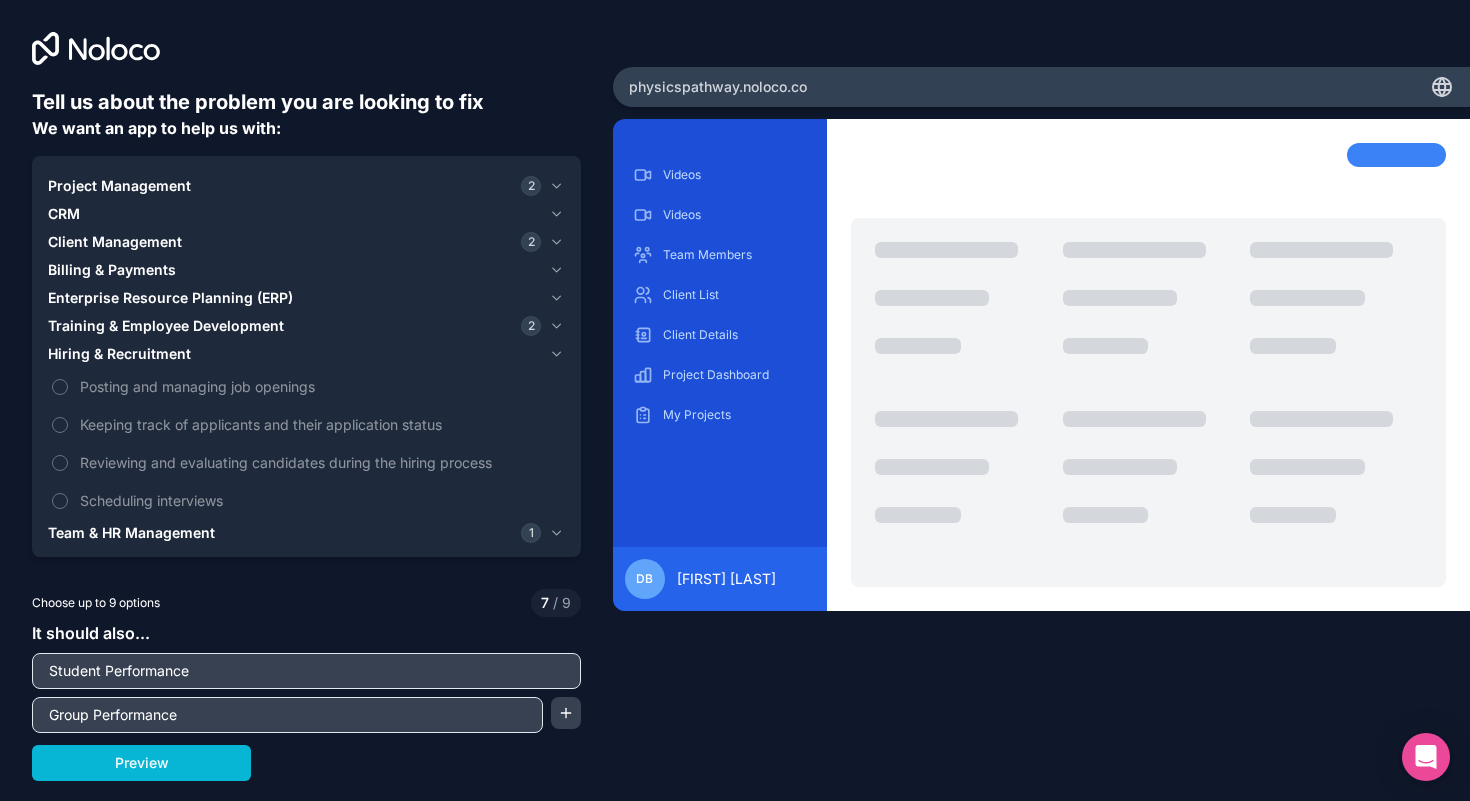 click on "Team & HR Management 1" at bounding box center [294, 533] 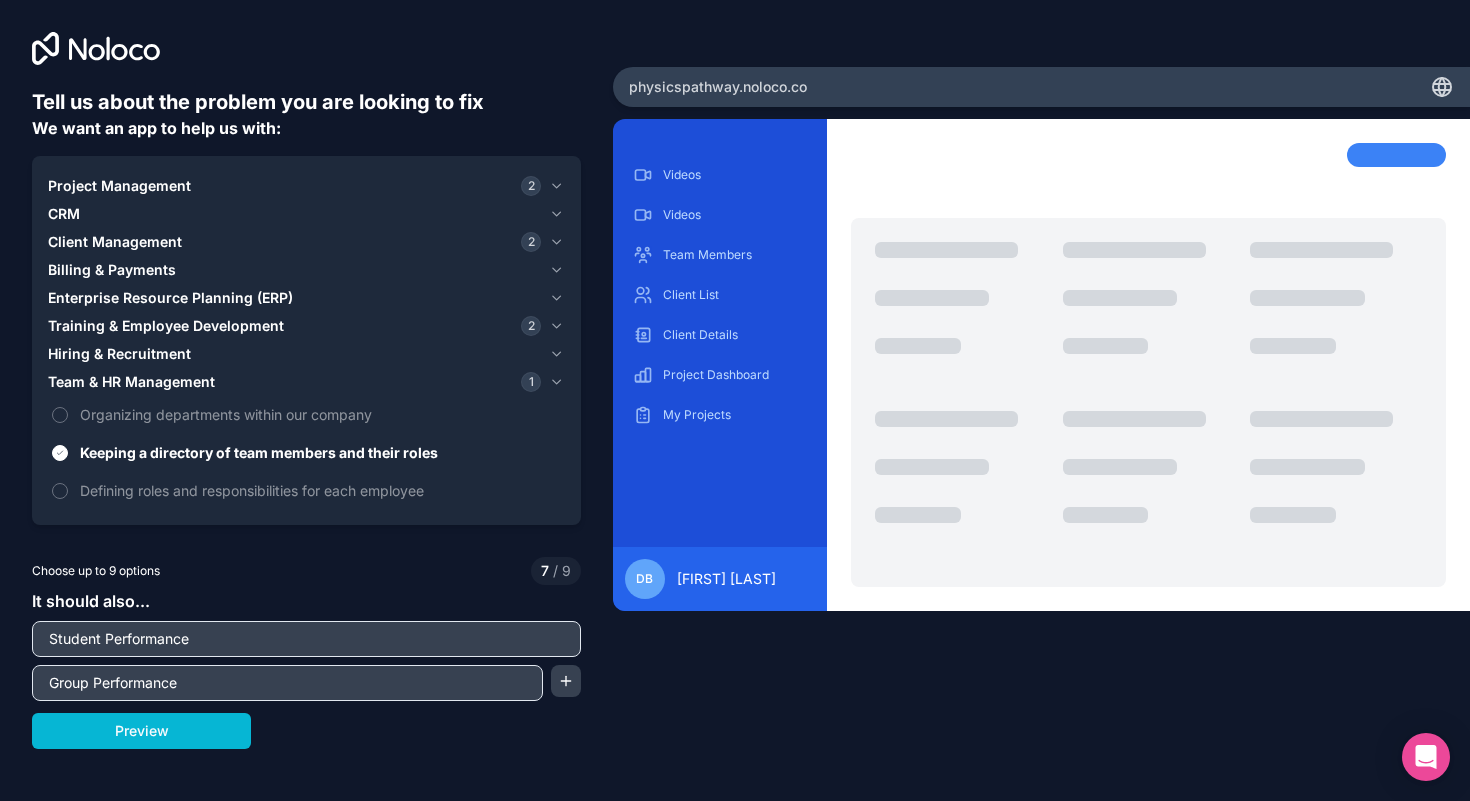 click on "Training & Employee Development" at bounding box center [166, 326] 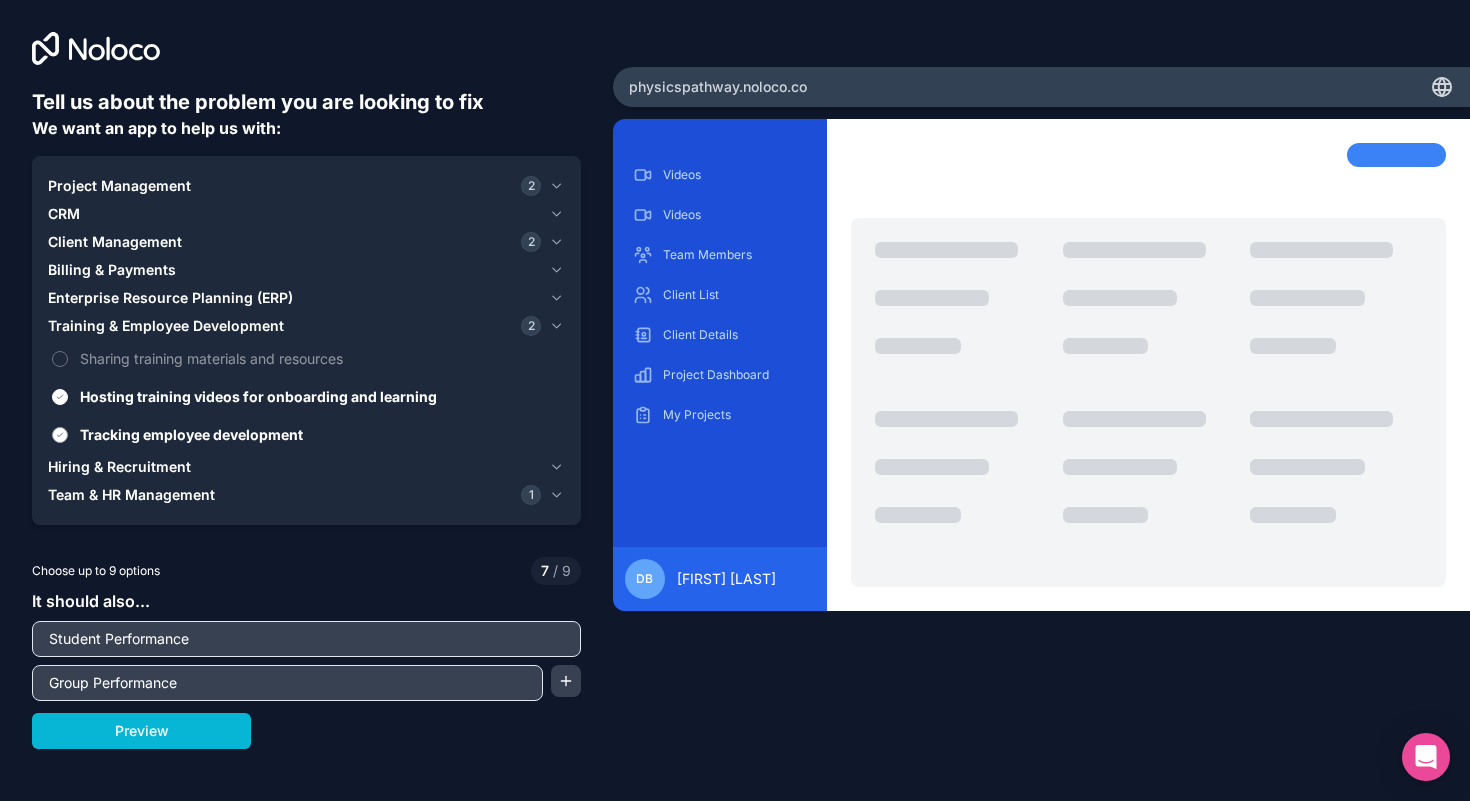 click on "Tracking employee development" at bounding box center (320, 434) 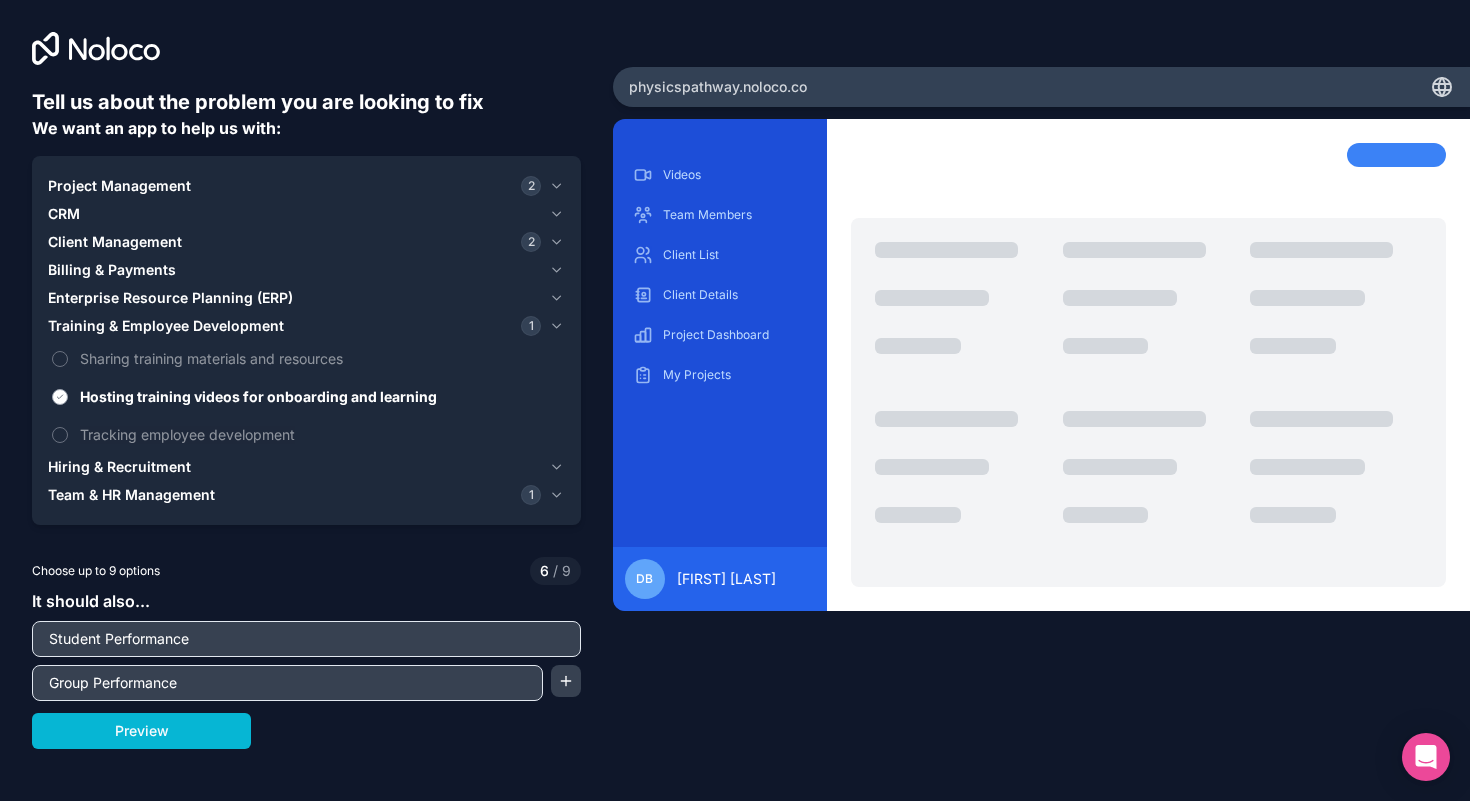 click on "Hosting training videos for onboarding and learning" at bounding box center (320, 396) 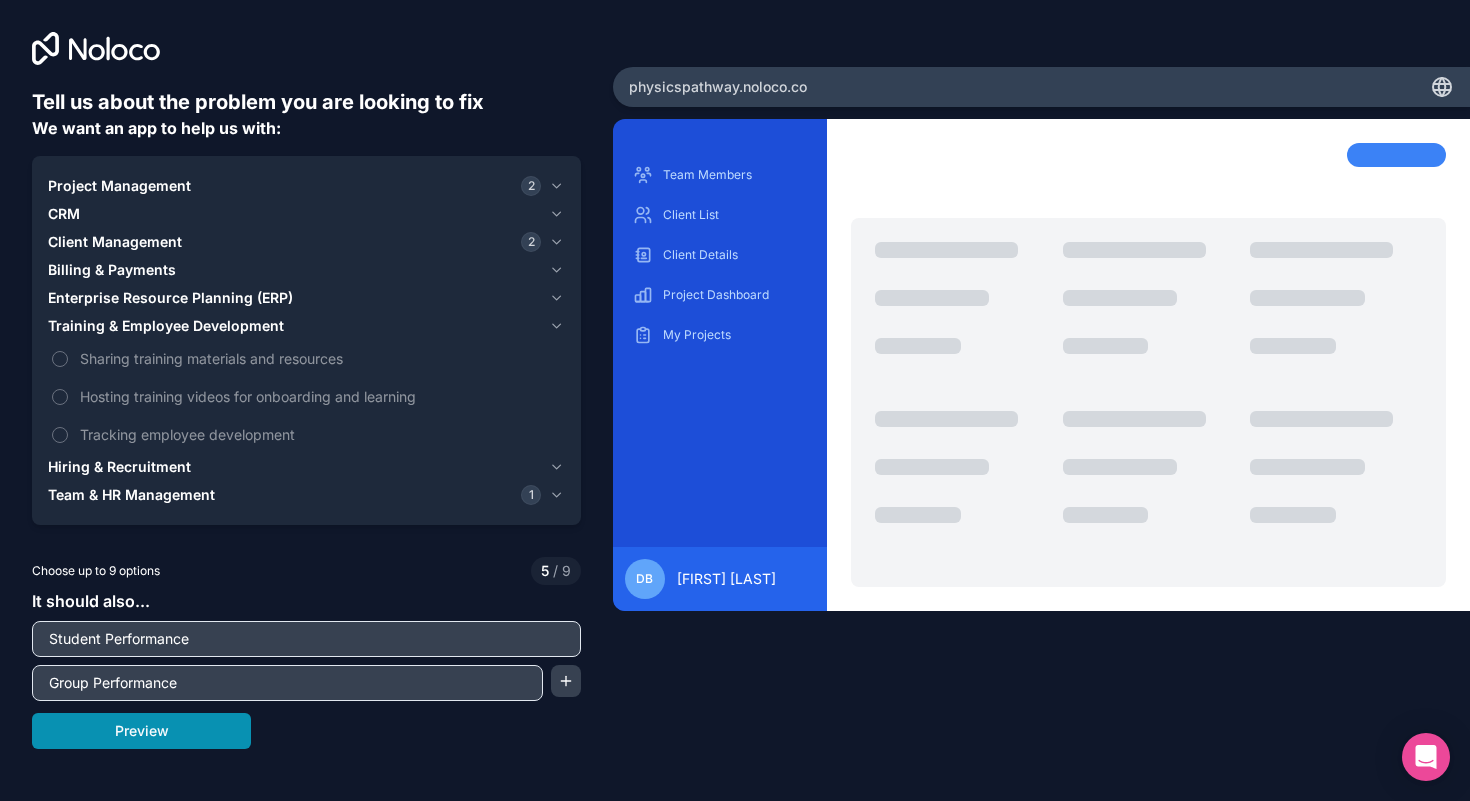 click on "Preview" at bounding box center [141, 731] 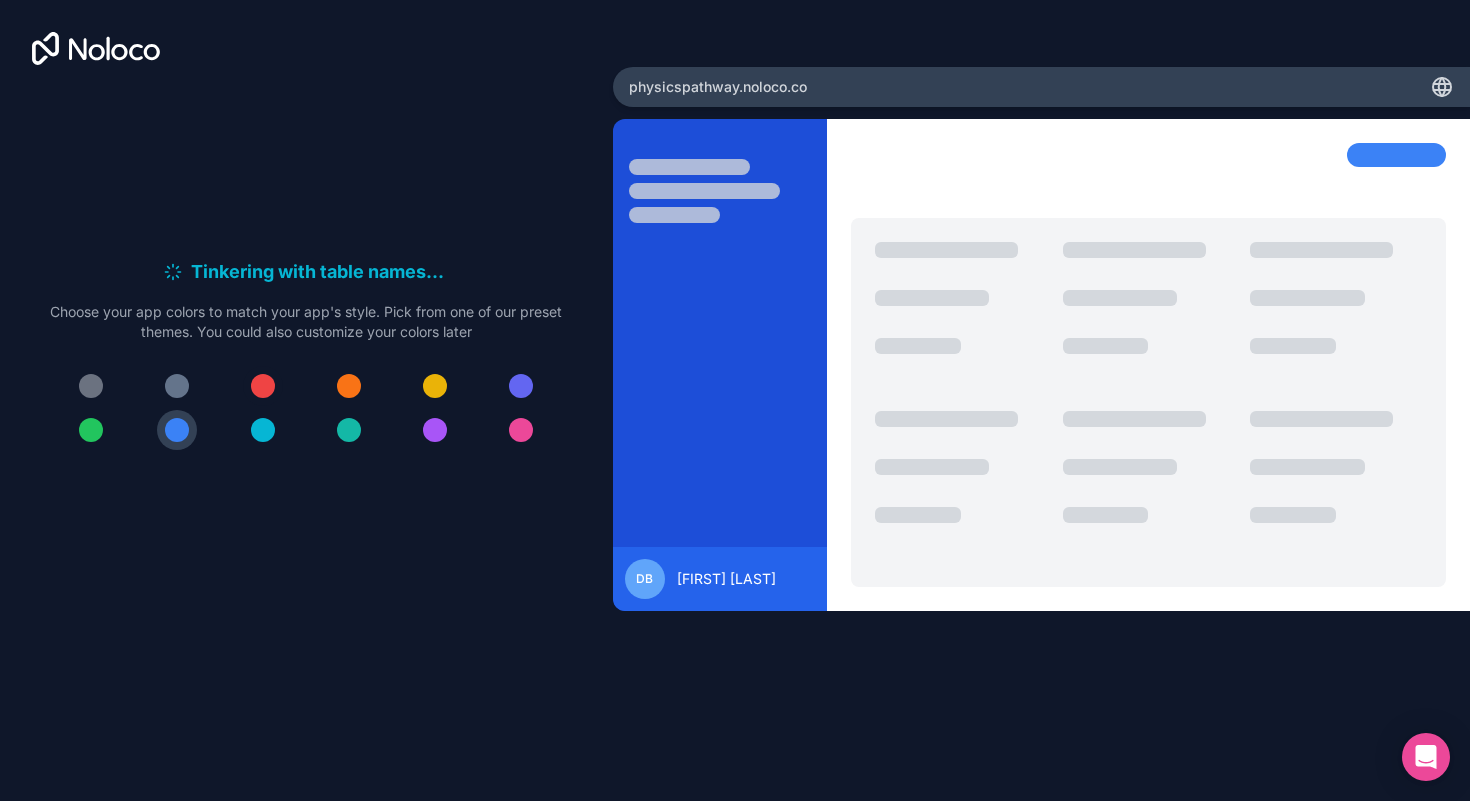 click at bounding box center (263, 386) 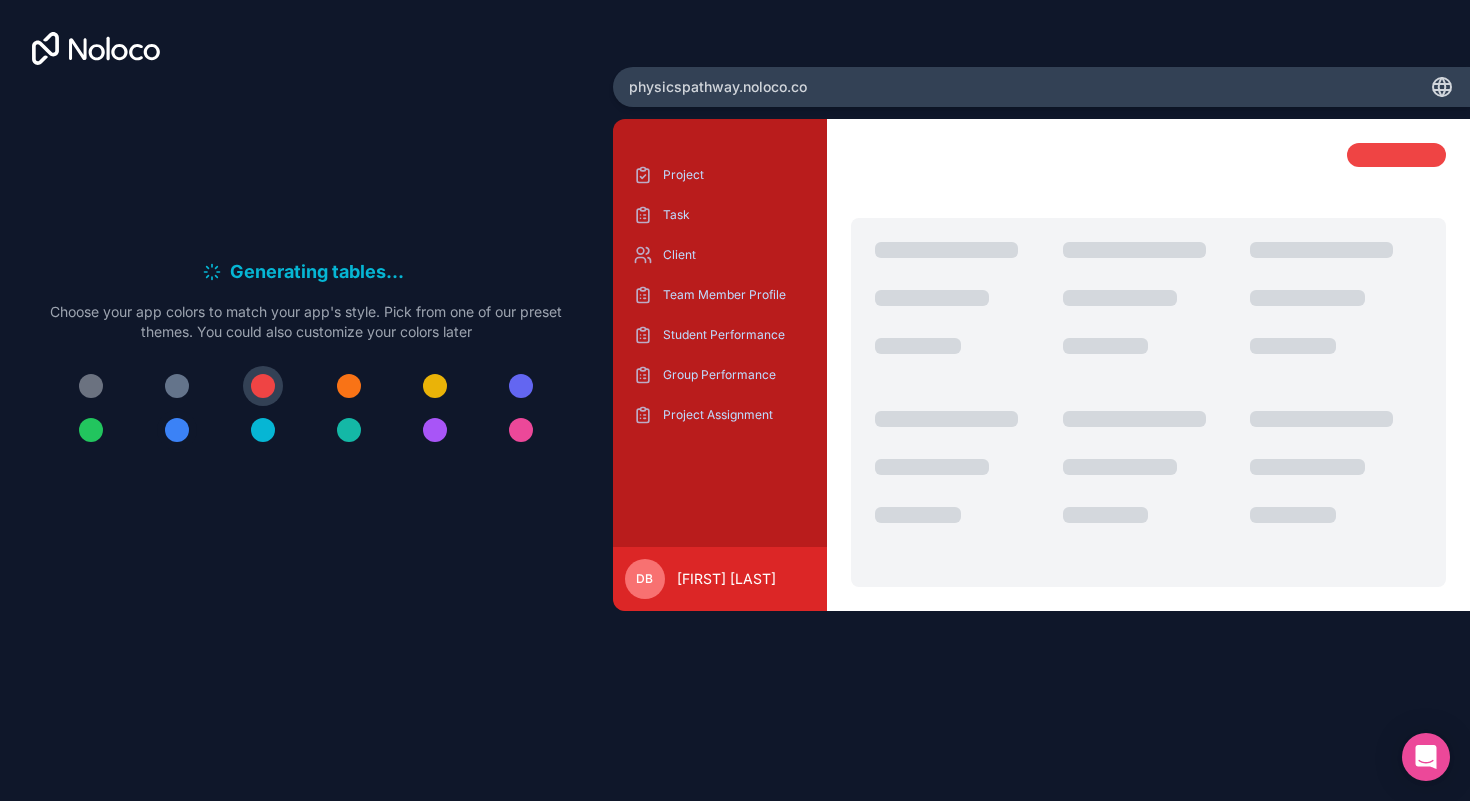 click at bounding box center [177, 430] 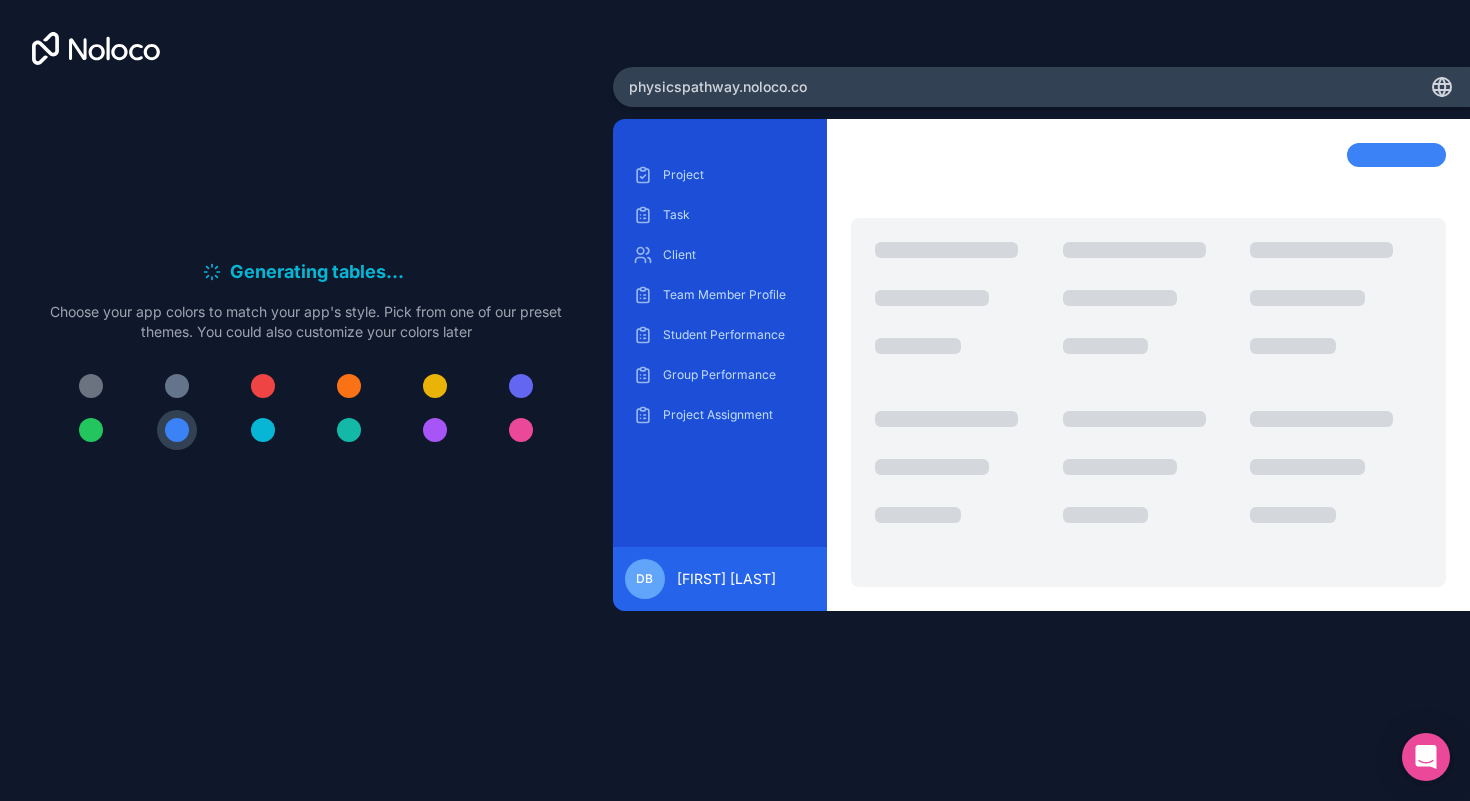 click at bounding box center [435, 430] 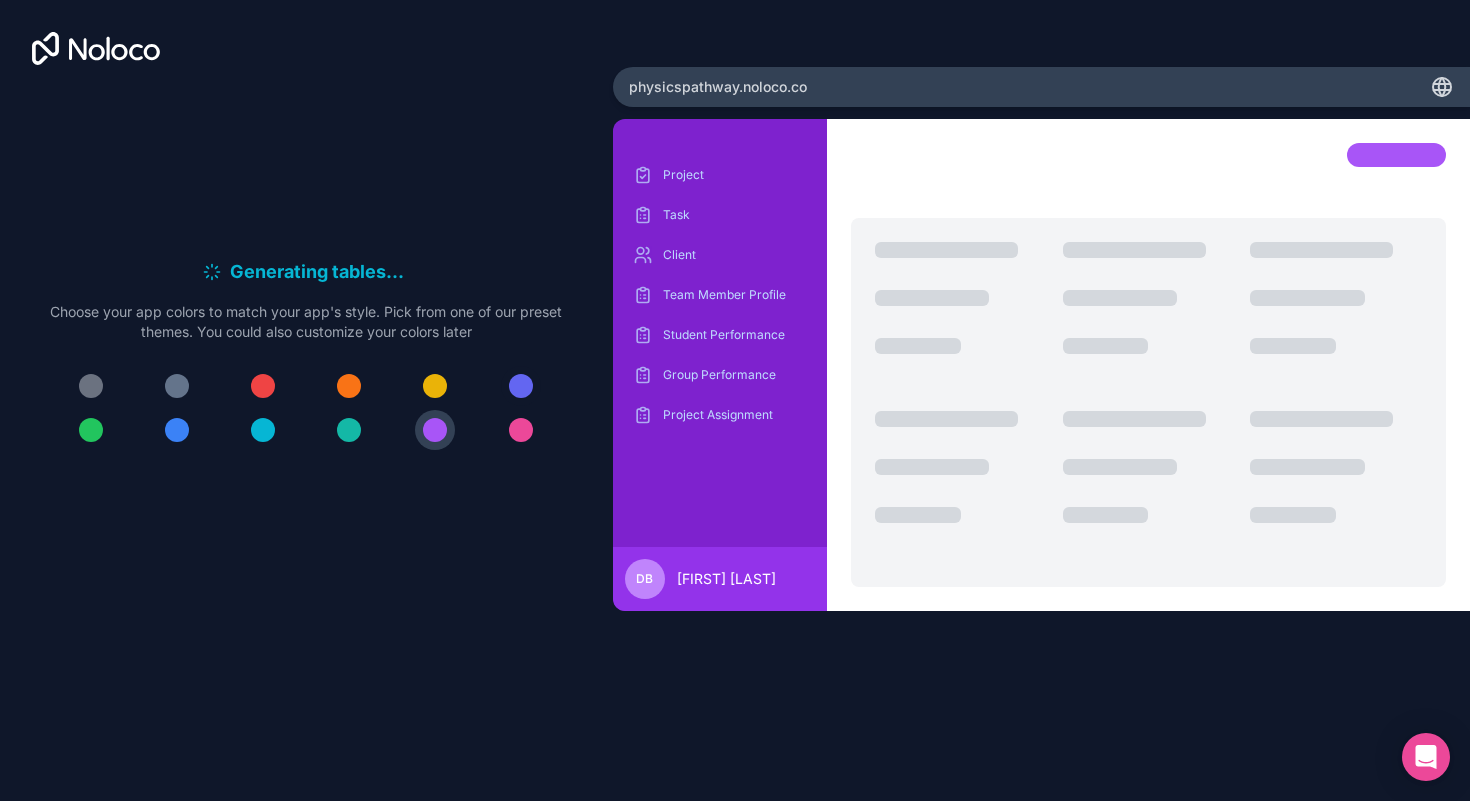 click at bounding box center [521, 386] 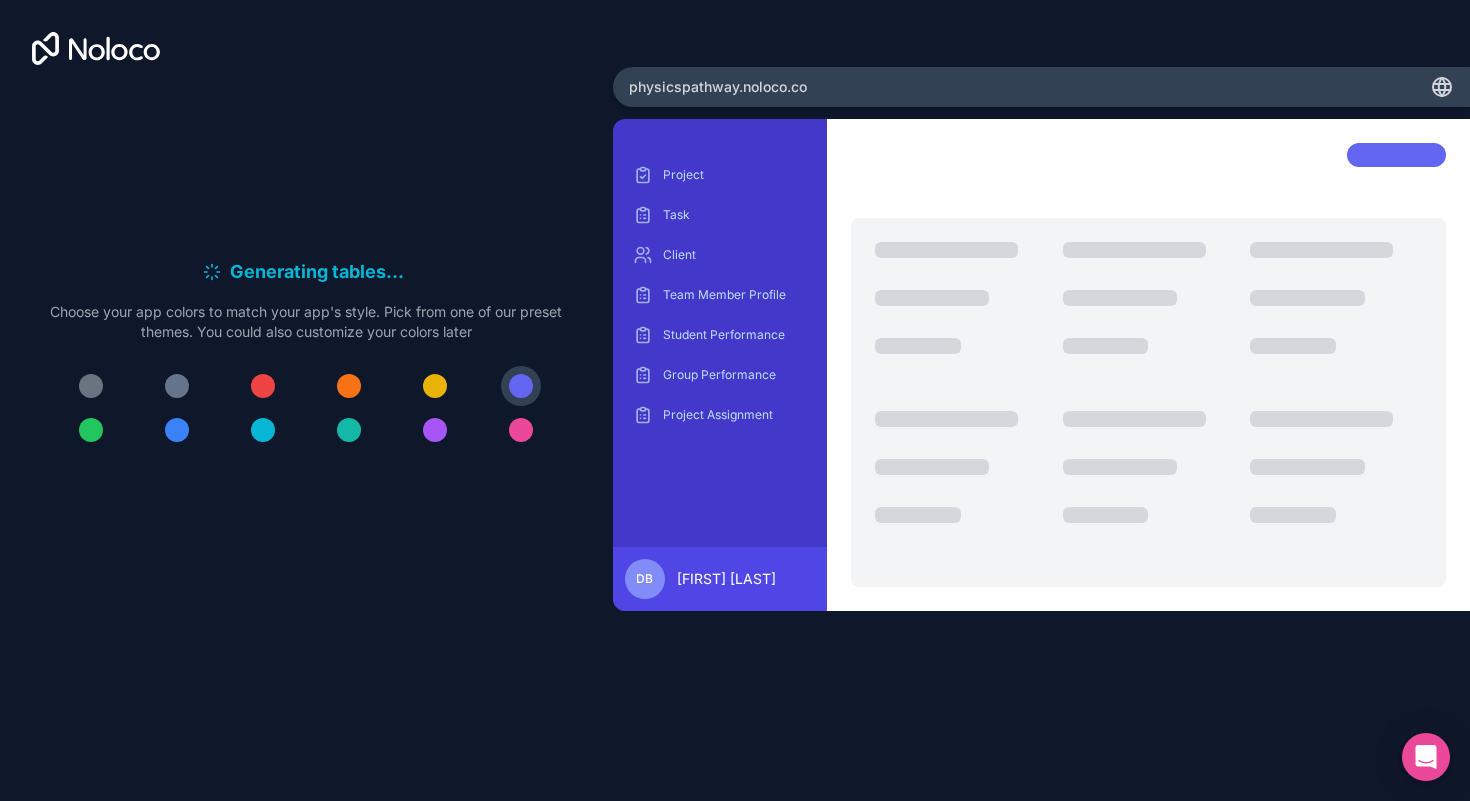click at bounding box center [521, 430] 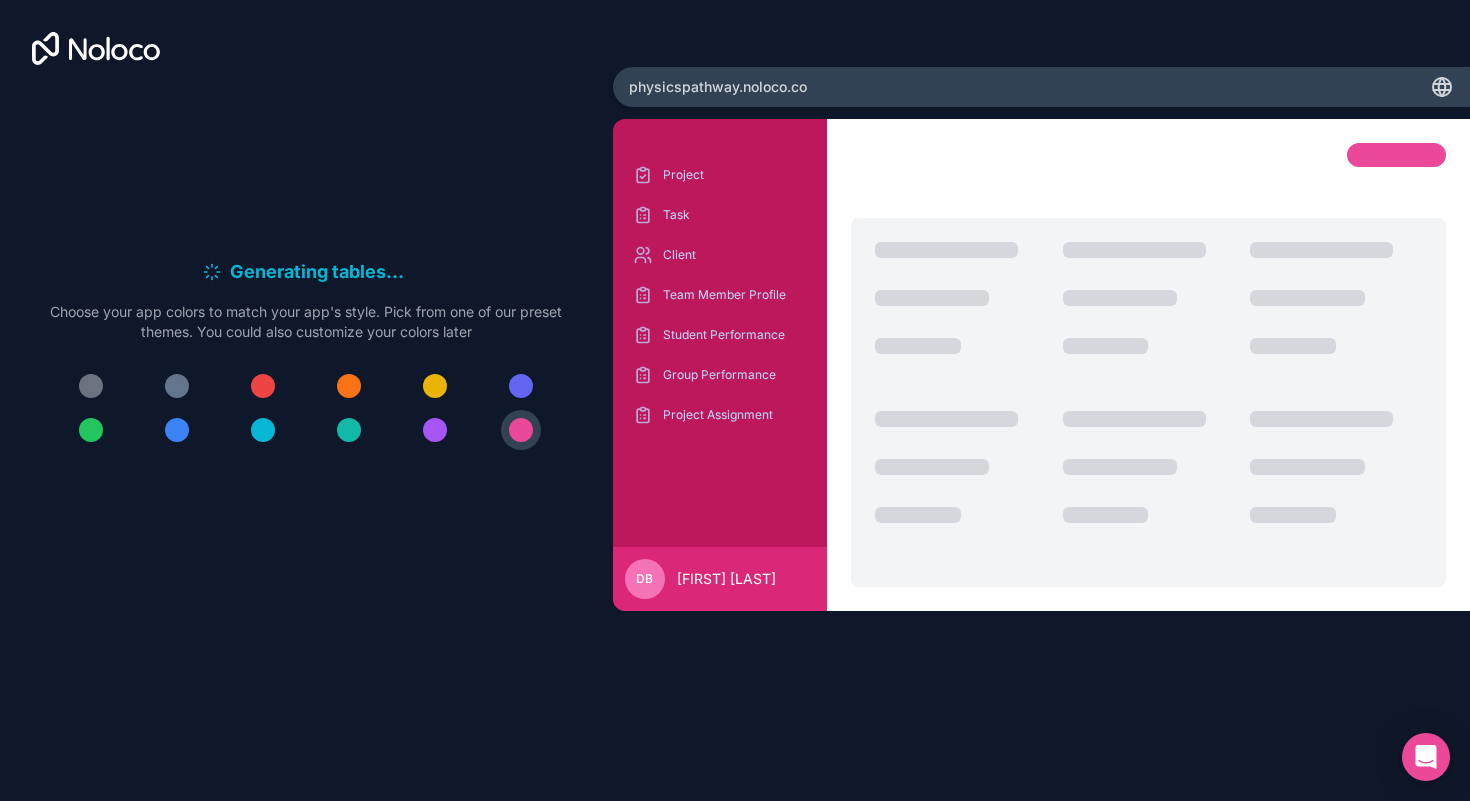 click at bounding box center [306, 408] 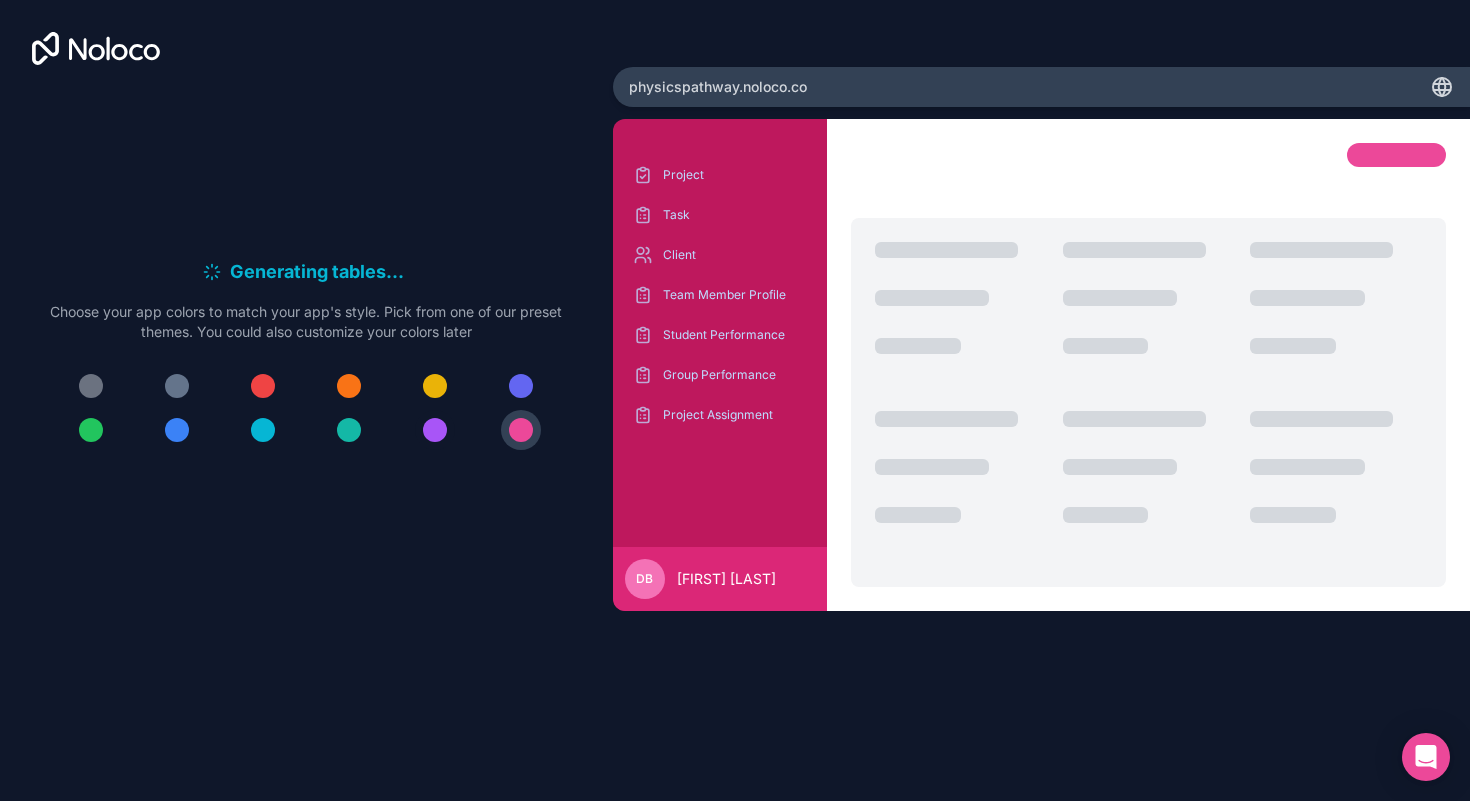 click at bounding box center [435, 430] 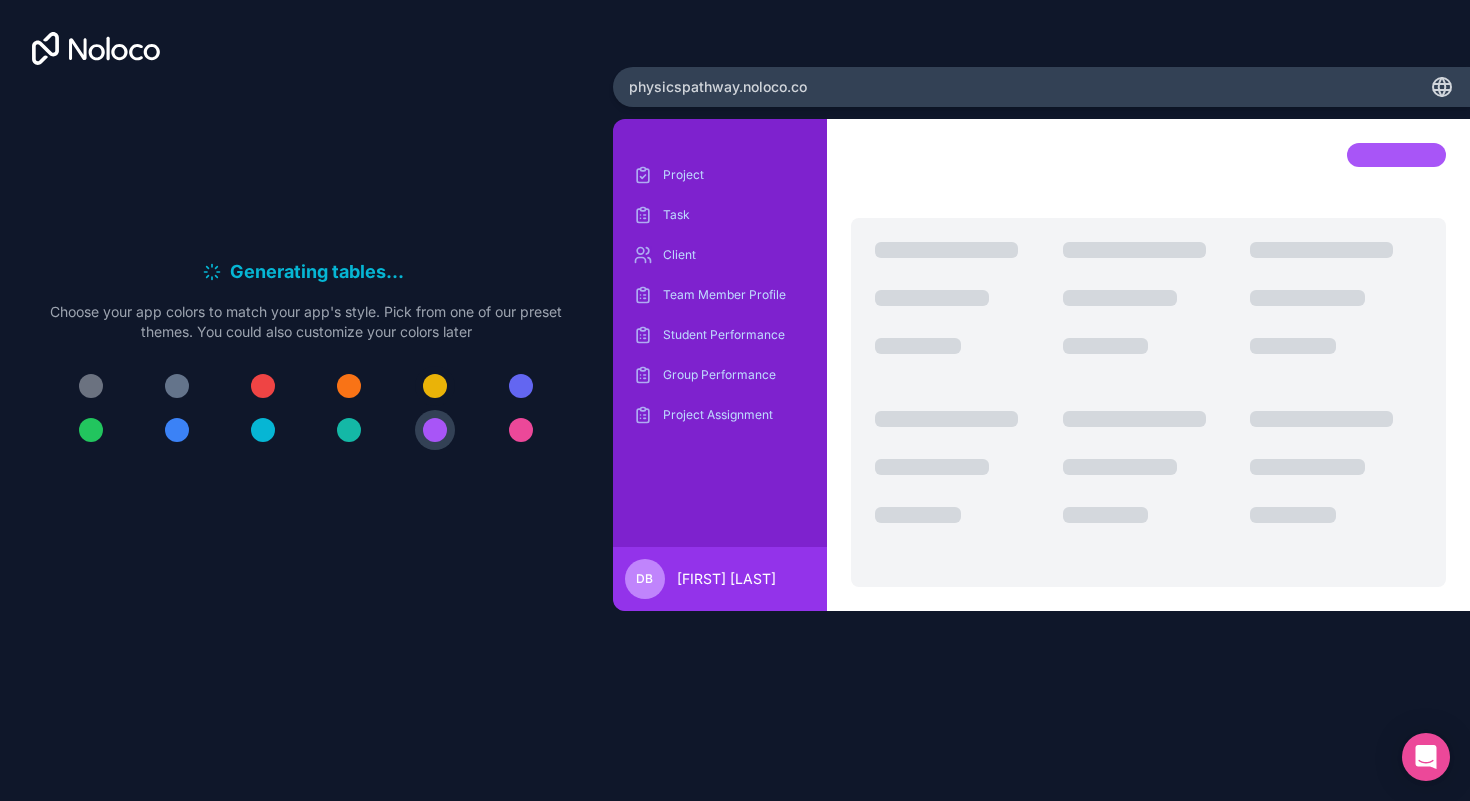 click at bounding box center (435, 386) 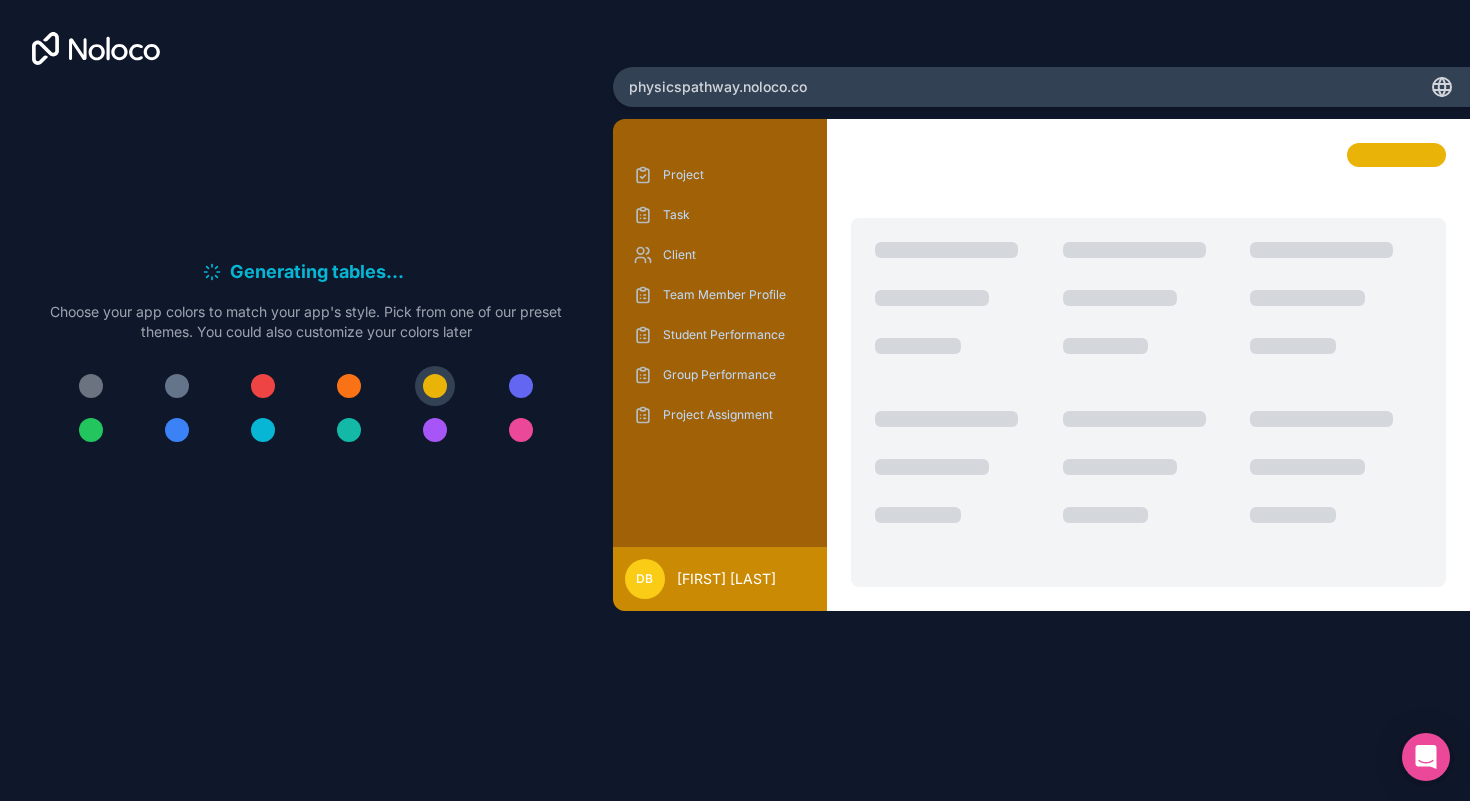 click at bounding box center [349, 430] 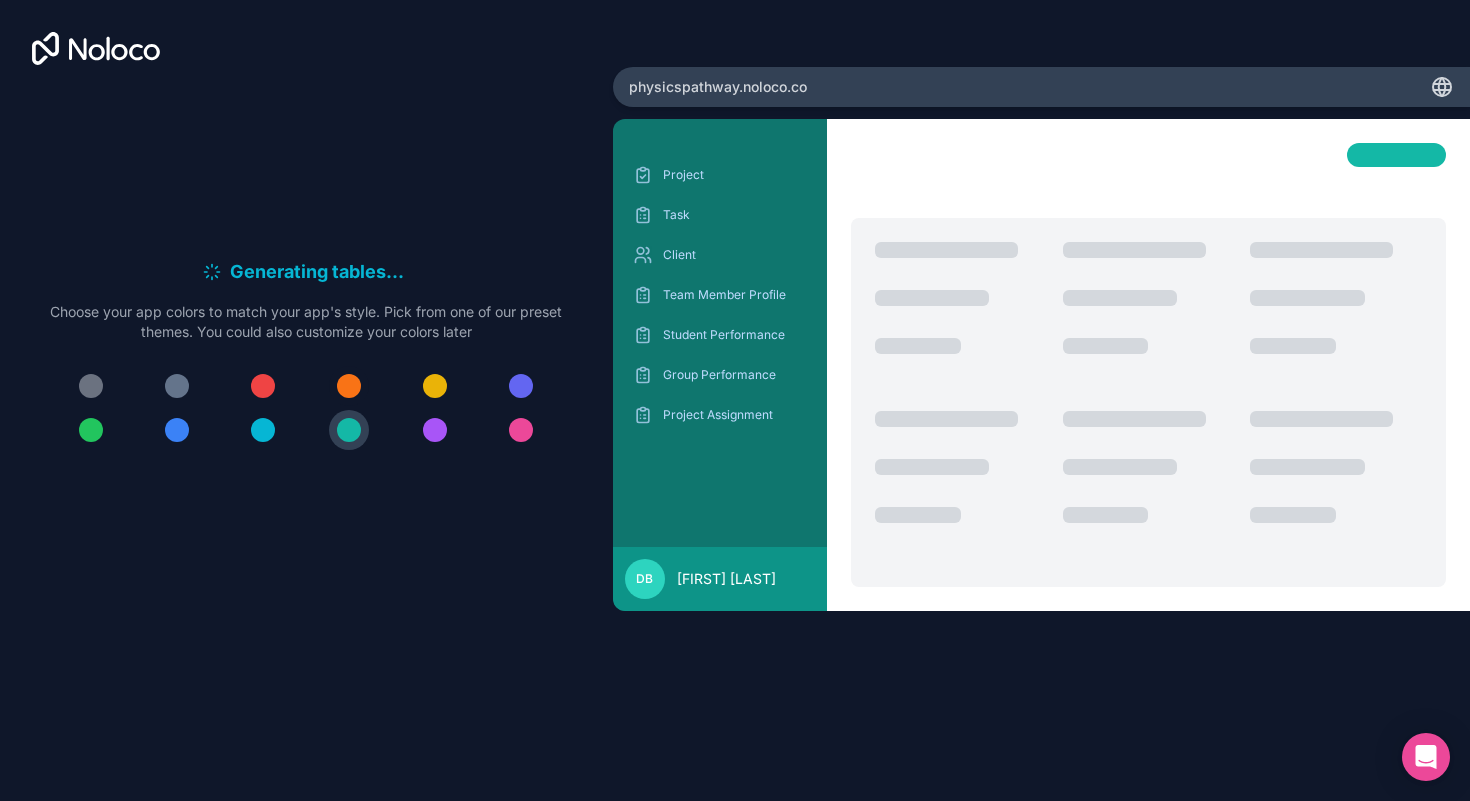 click at bounding box center [349, 386] 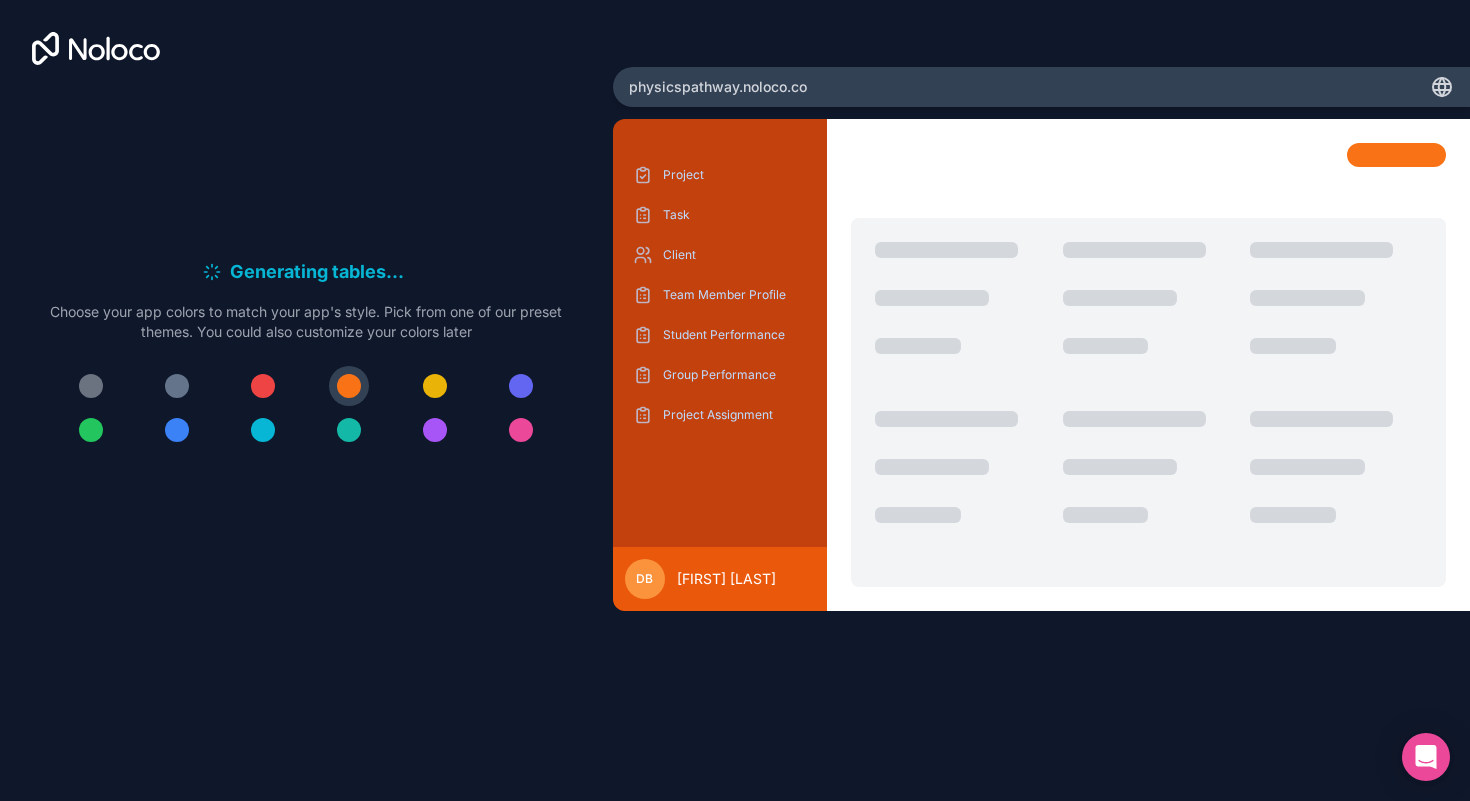 click at bounding box center (306, 408) 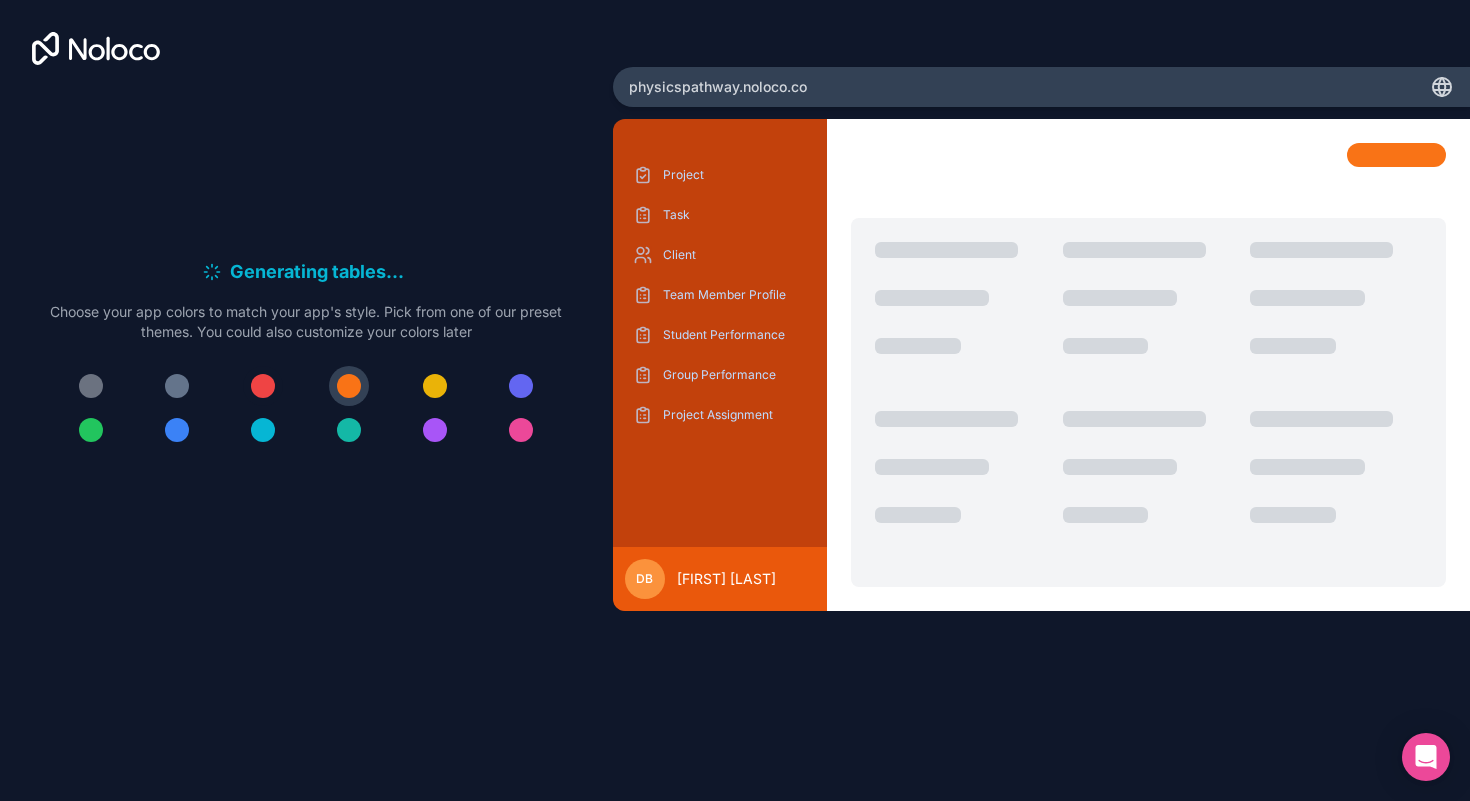 click at bounding box center (263, 386) 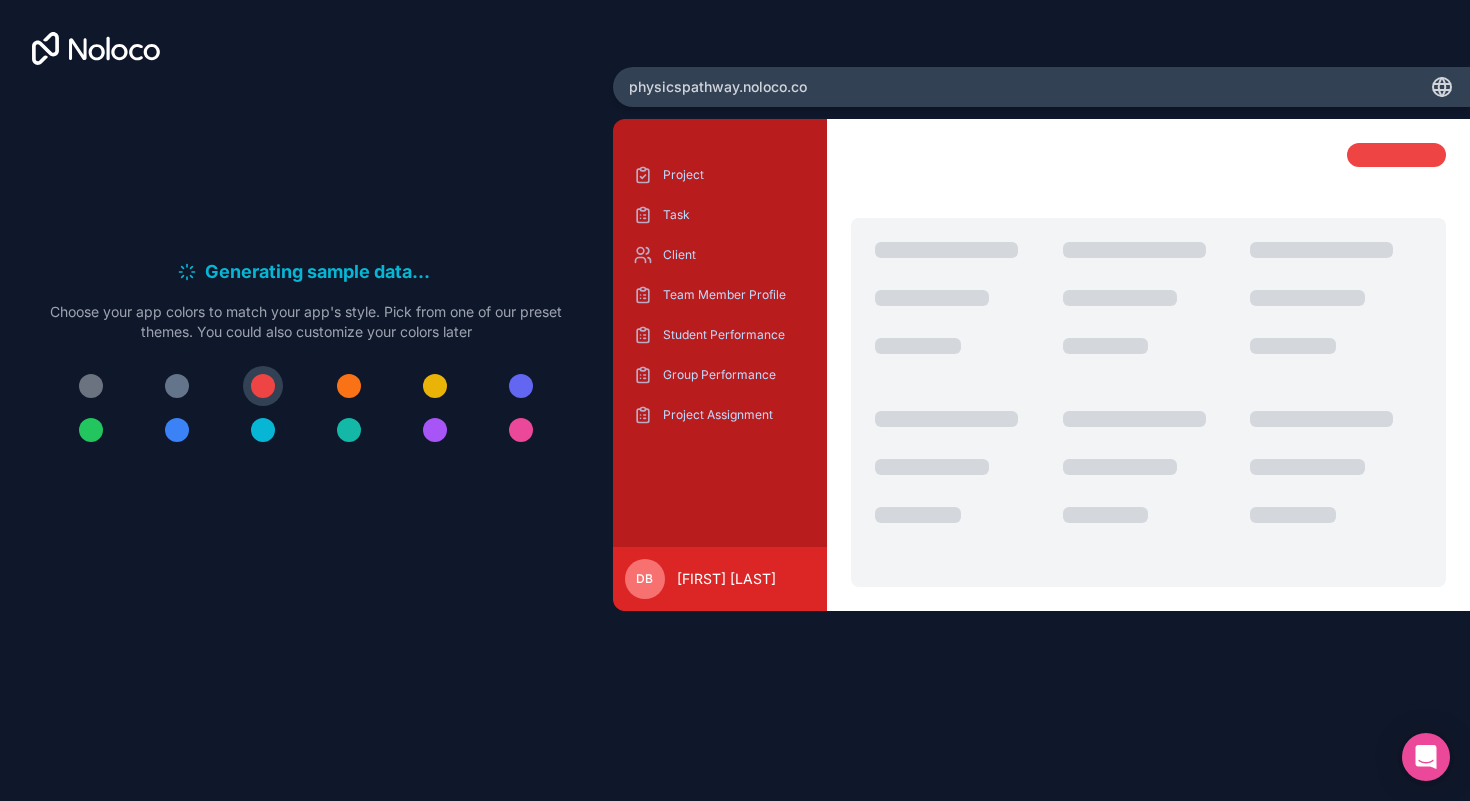 click at bounding box center (263, 430) 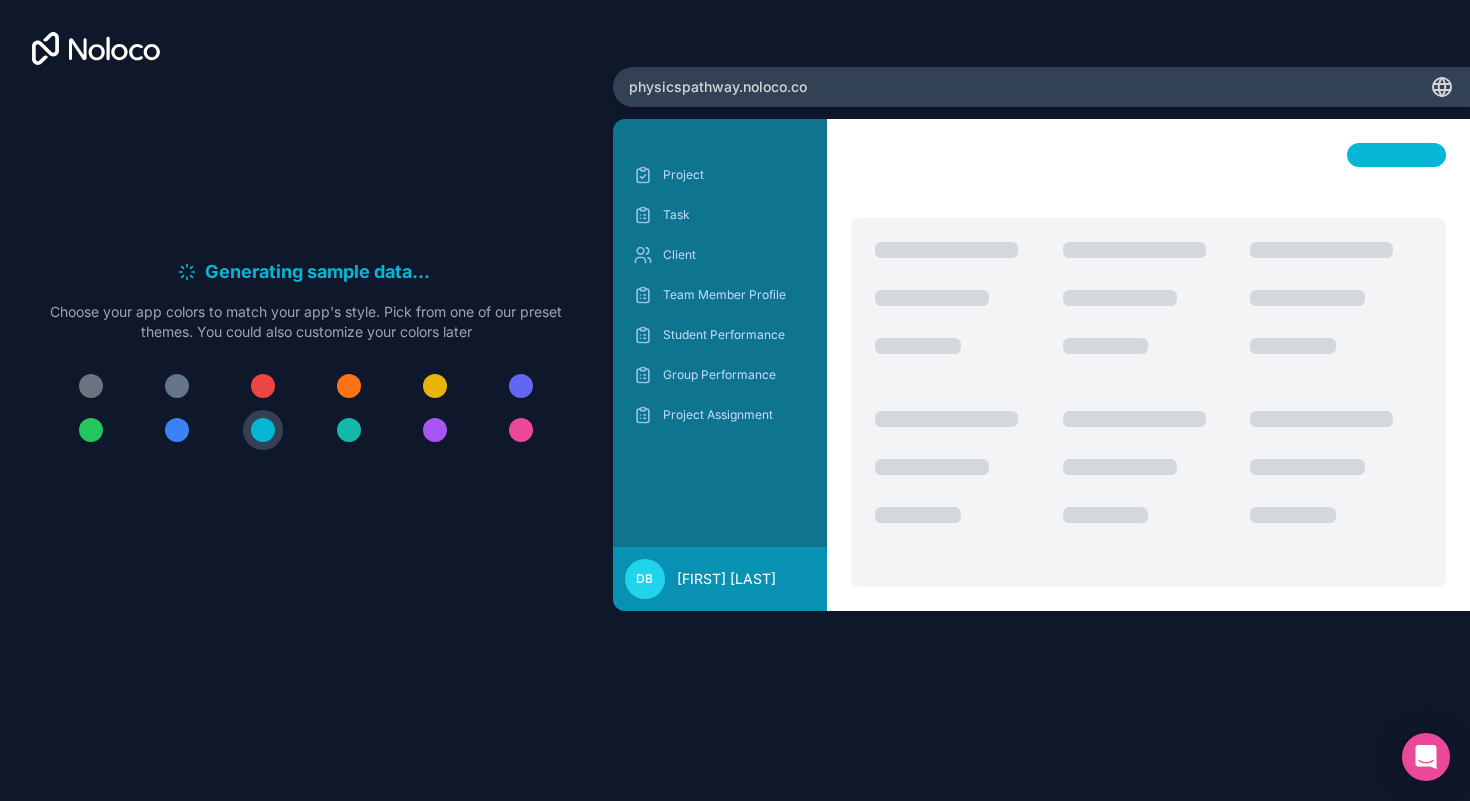 click at bounding box center (91, 430) 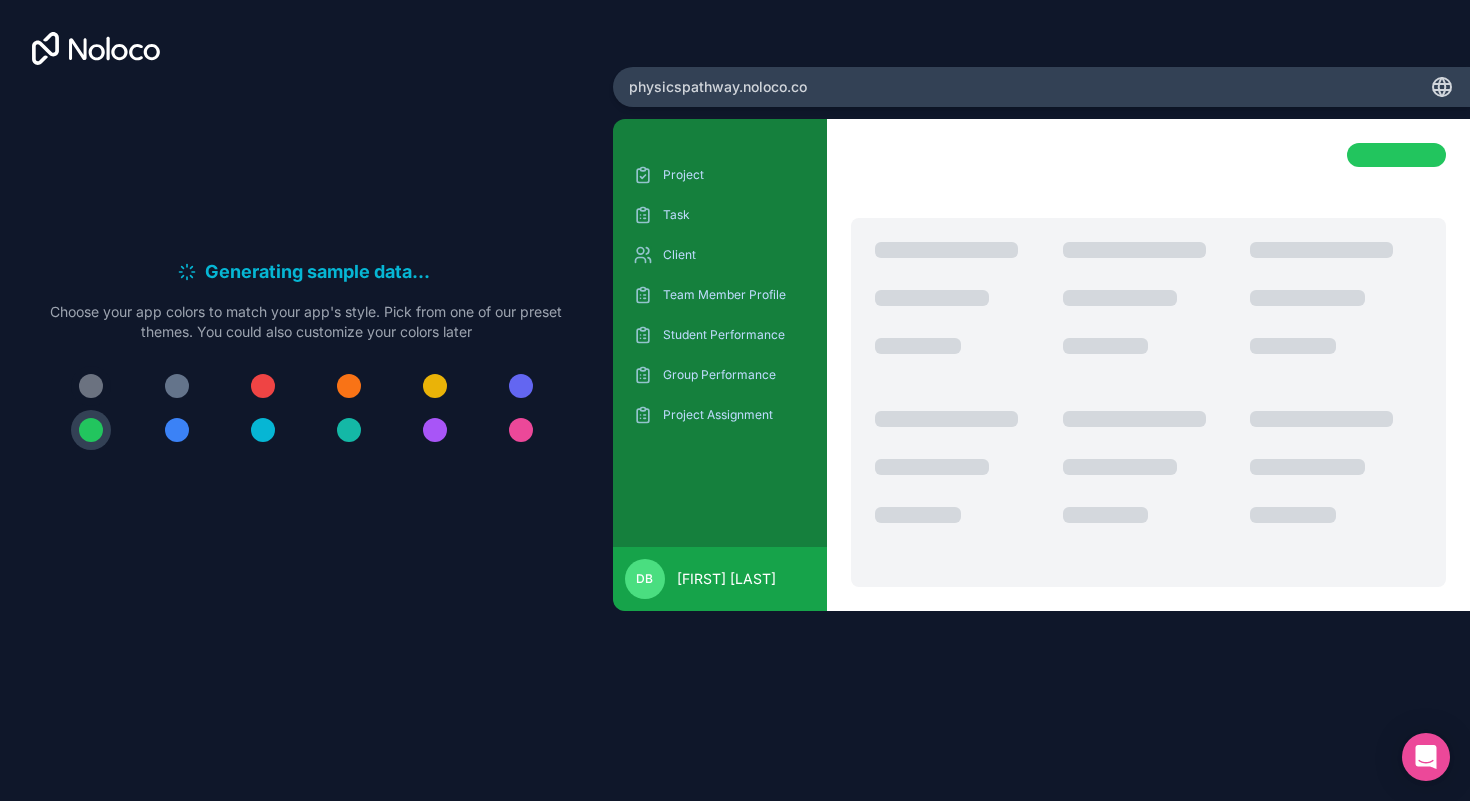 click at bounding box center [91, 386] 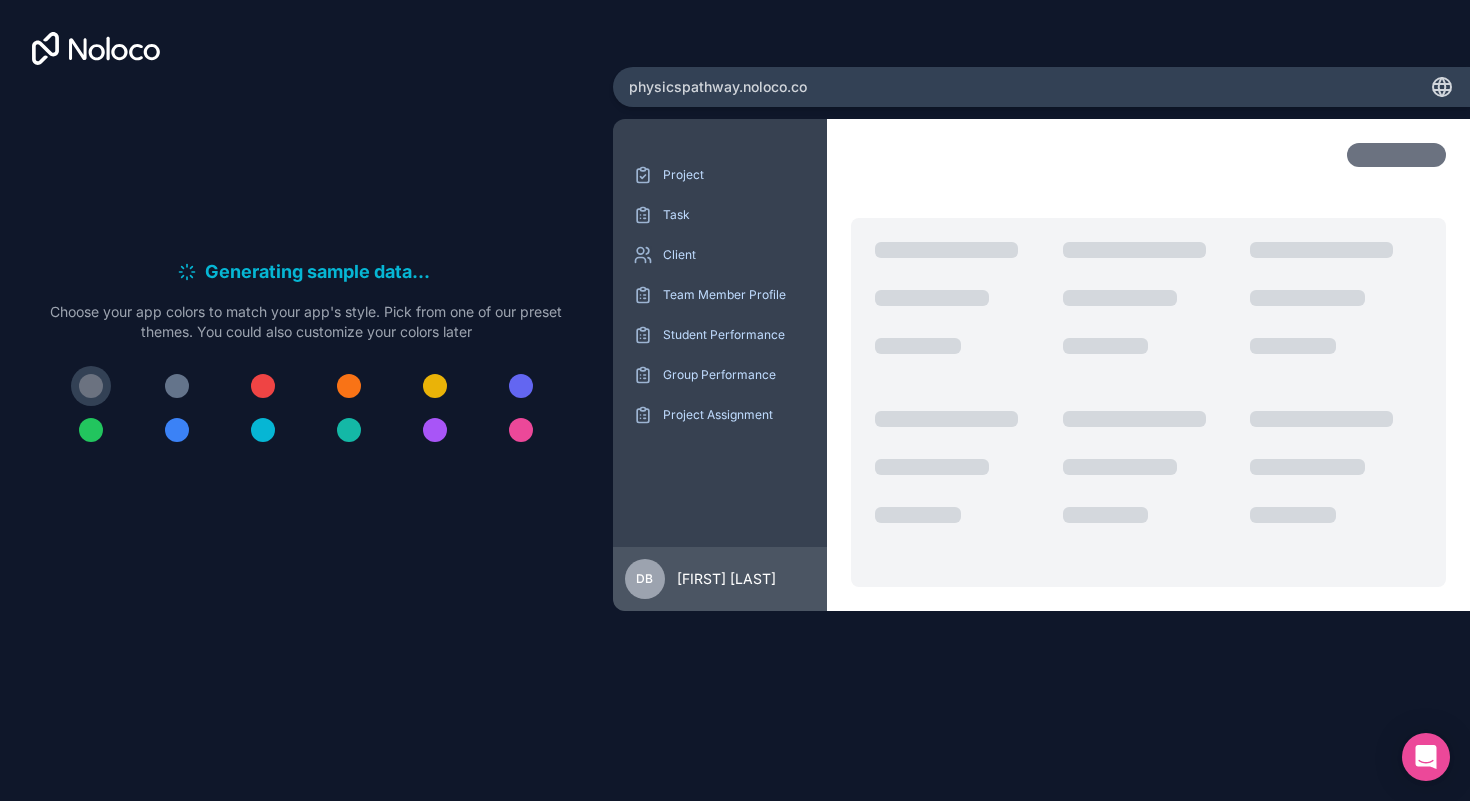 click at bounding box center [306, 408] 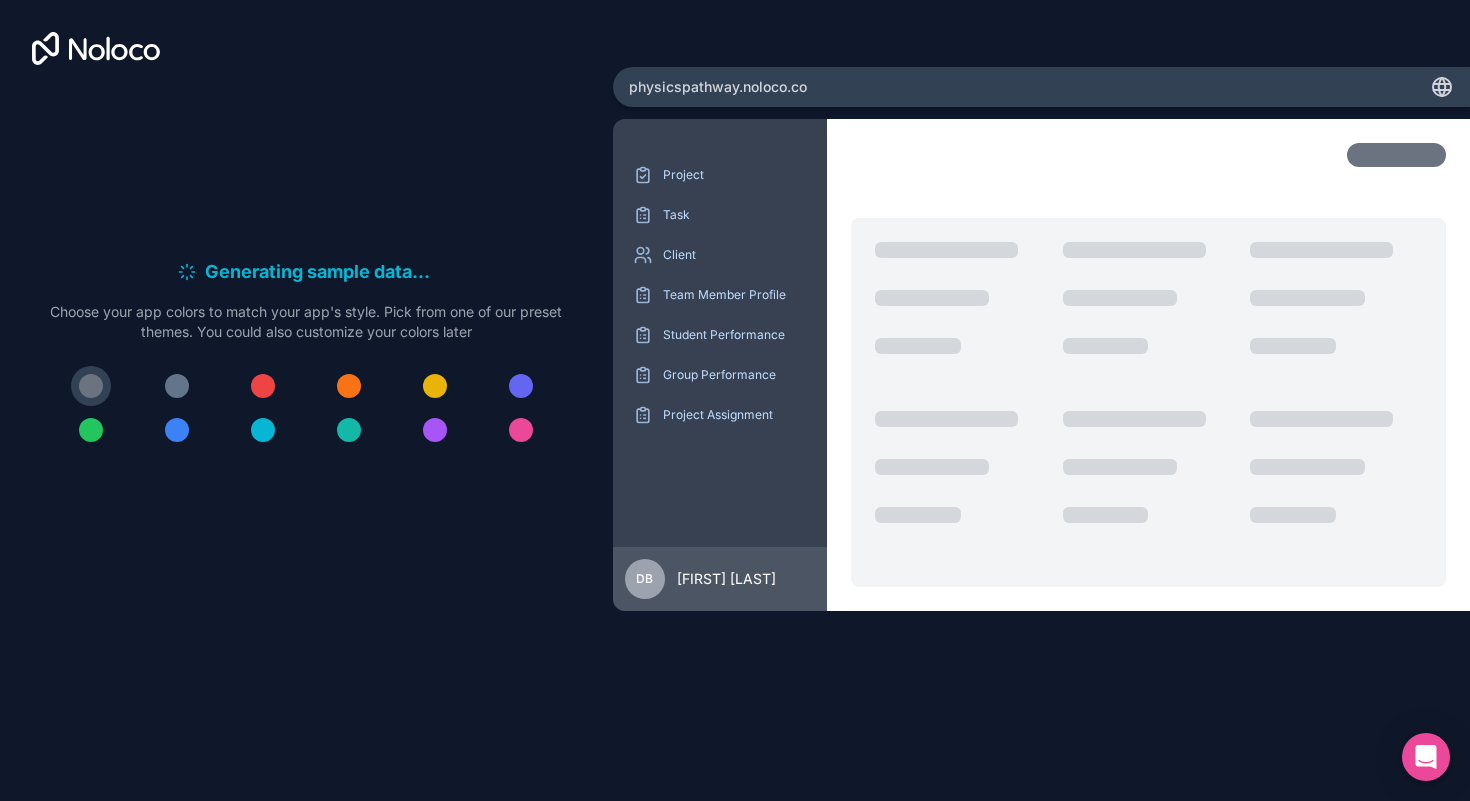 click at bounding box center [177, 430] 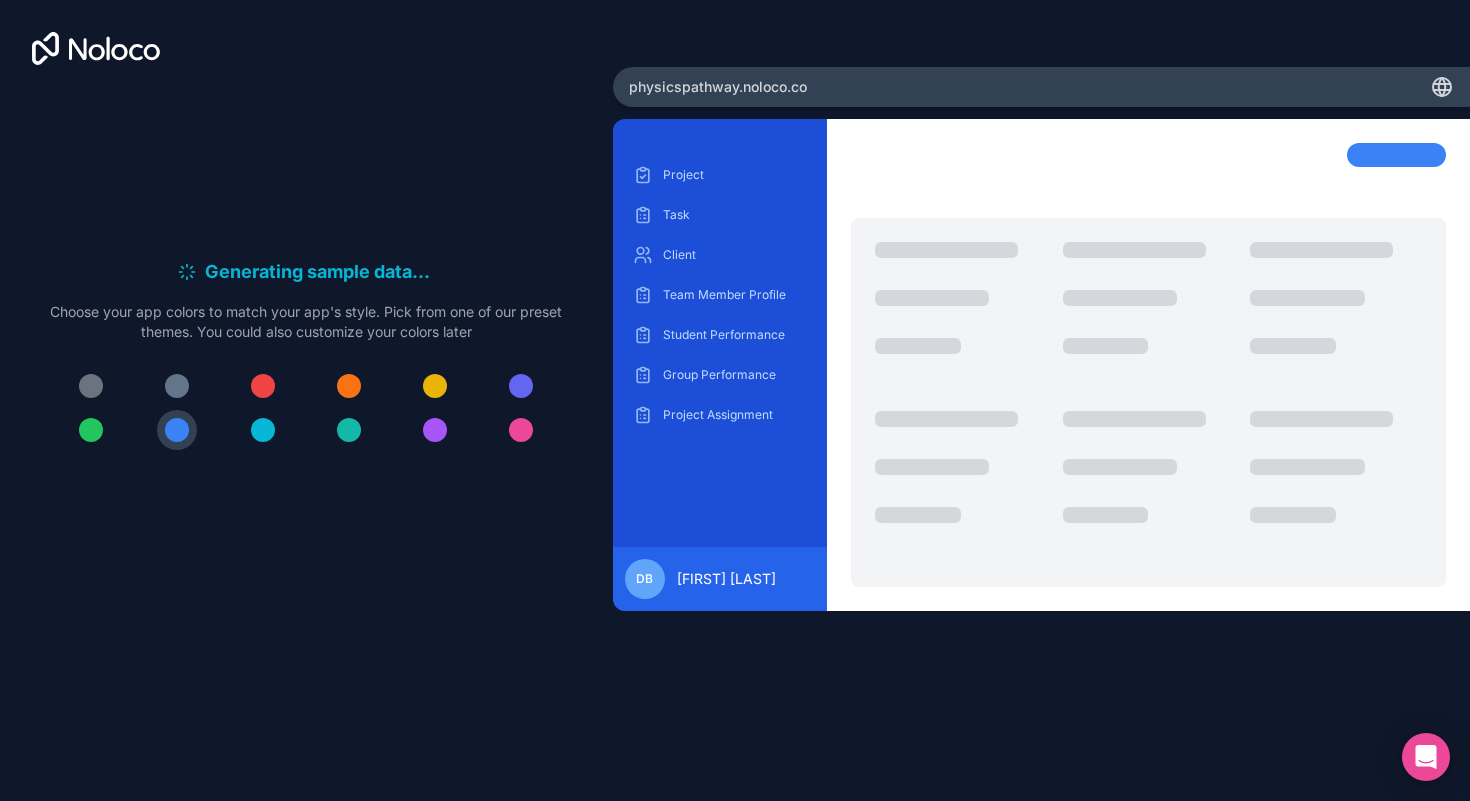 click at bounding box center (521, 430) 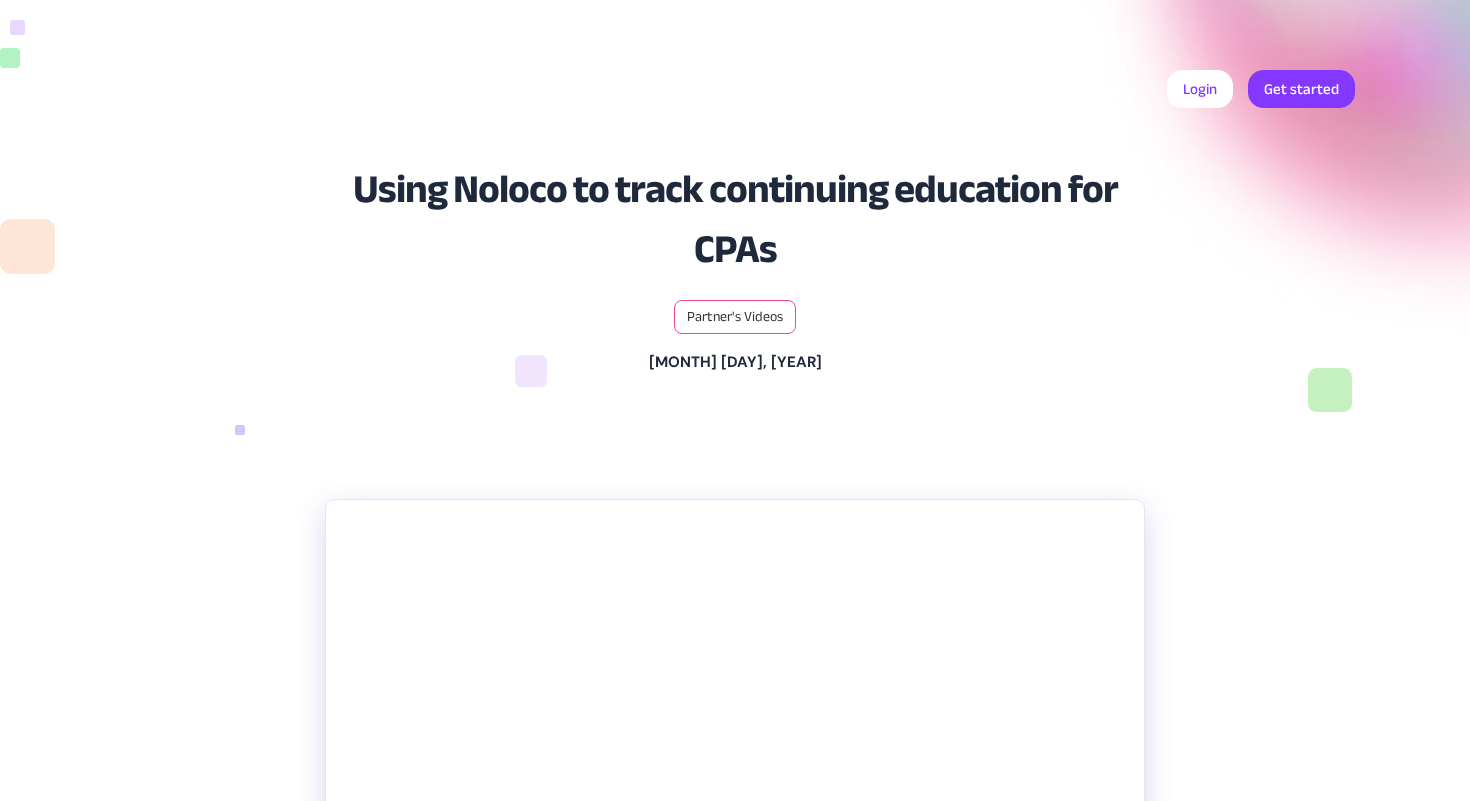 scroll, scrollTop: 0, scrollLeft: 0, axis: both 